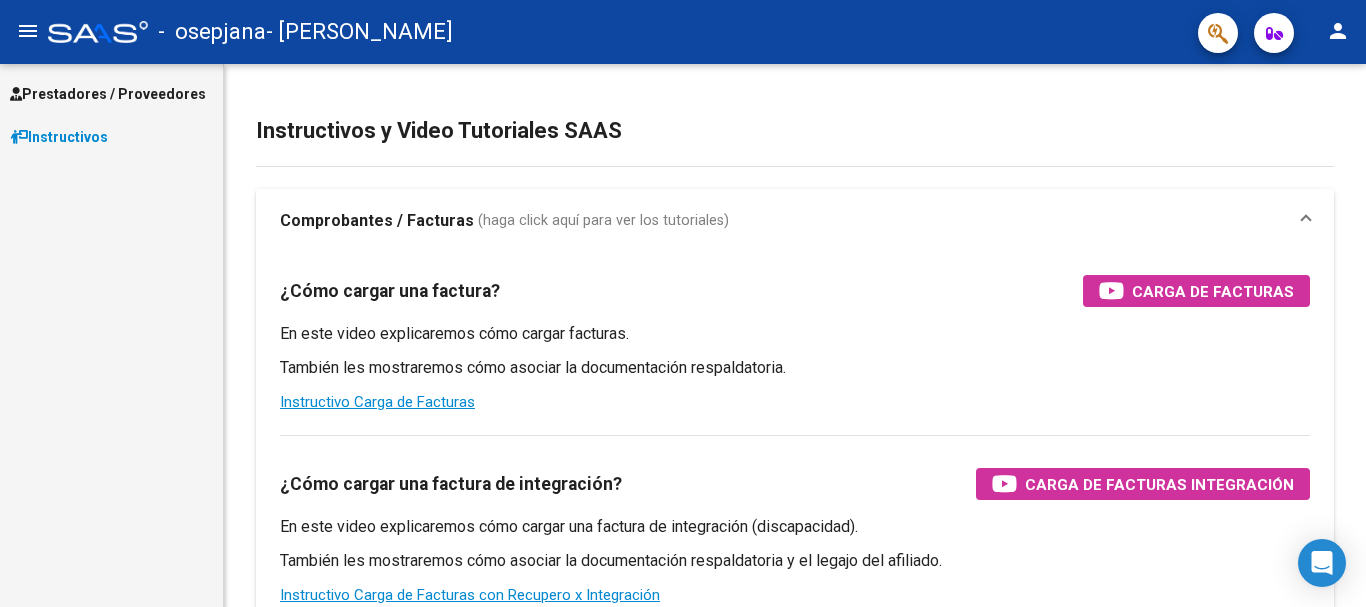 scroll, scrollTop: 0, scrollLeft: 0, axis: both 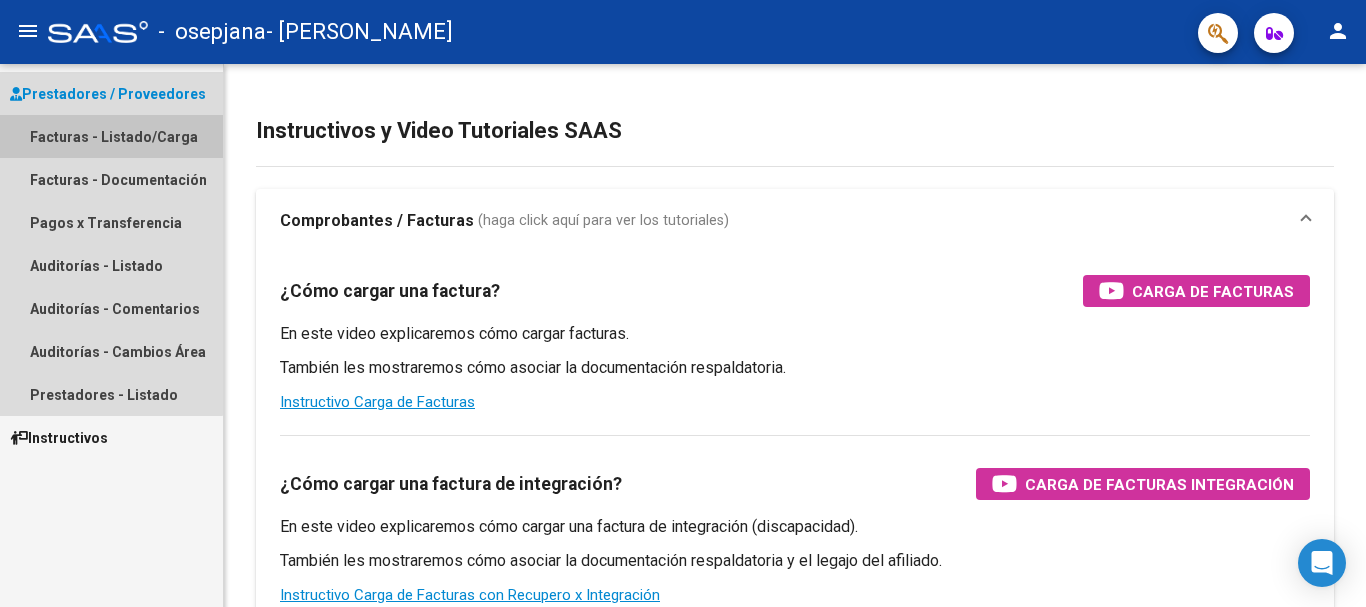 click on "Facturas - Listado/Carga" at bounding box center (111, 136) 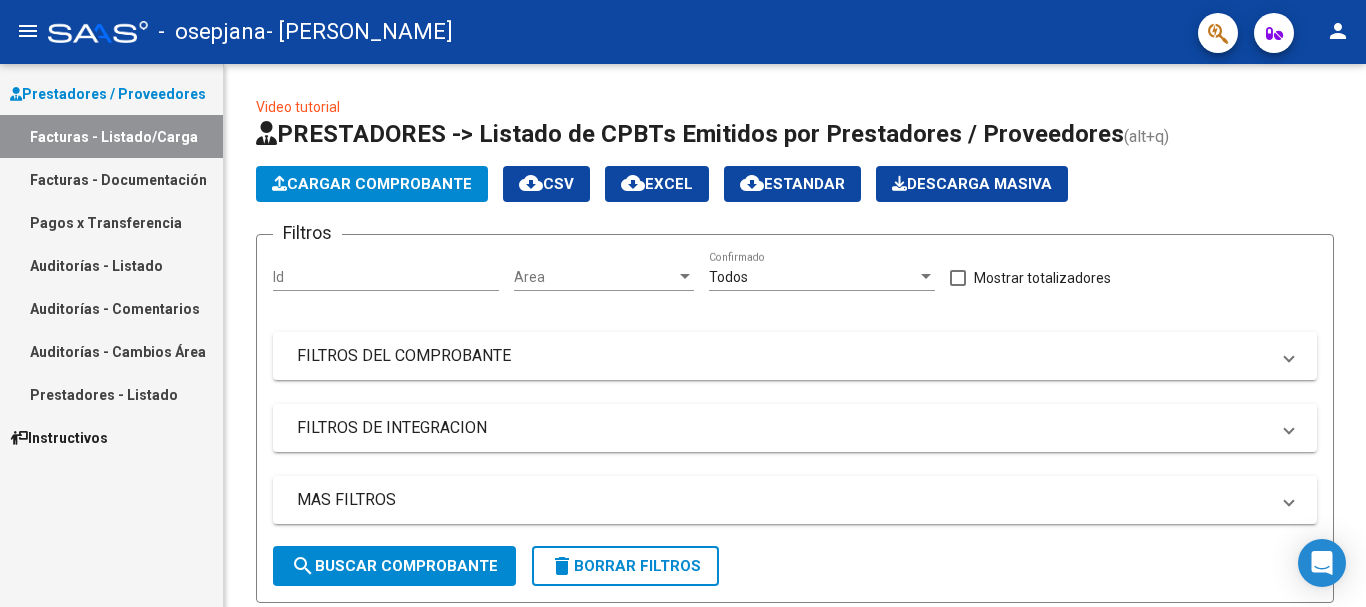 drag, startPoint x: 634, startPoint y: 24, endPoint x: 552, endPoint y: -33, distance: 99.86491 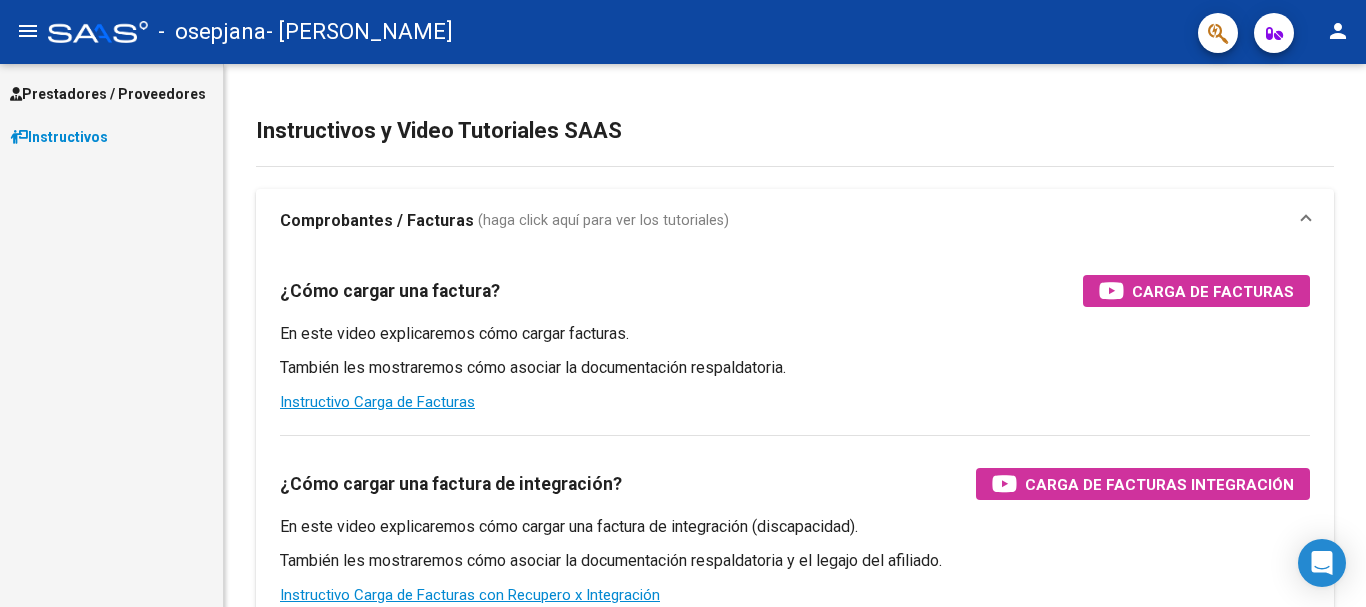 scroll, scrollTop: 0, scrollLeft: 0, axis: both 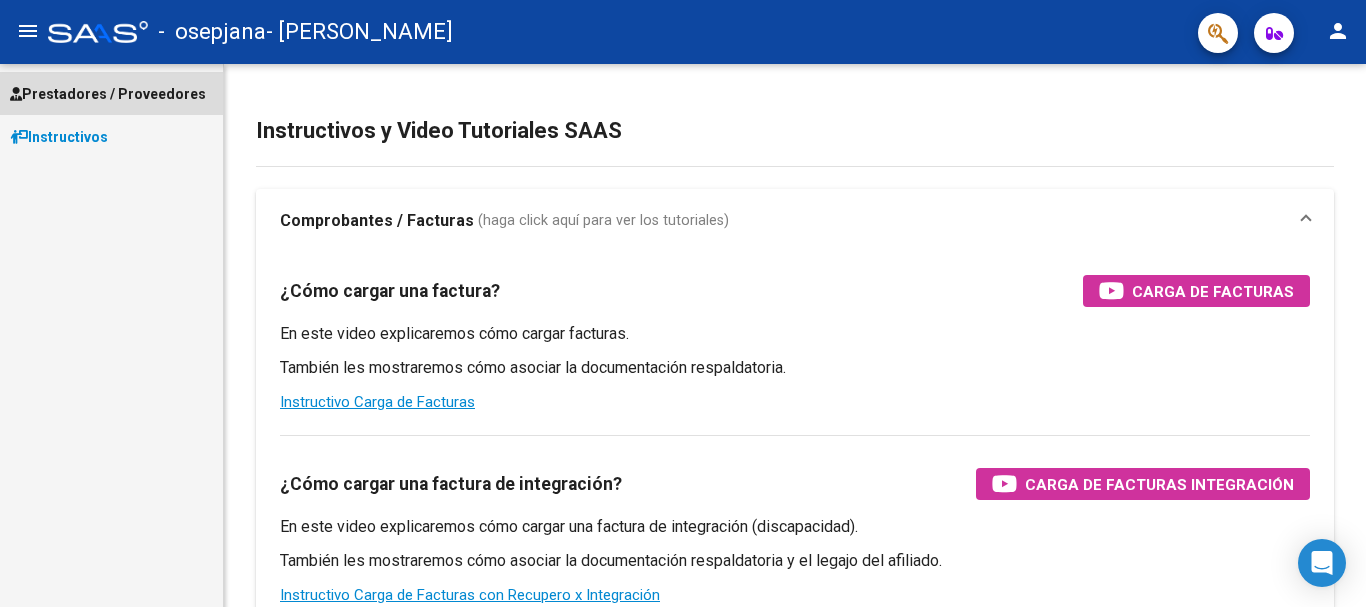 click on "Prestadores / Proveedores" at bounding box center [108, 94] 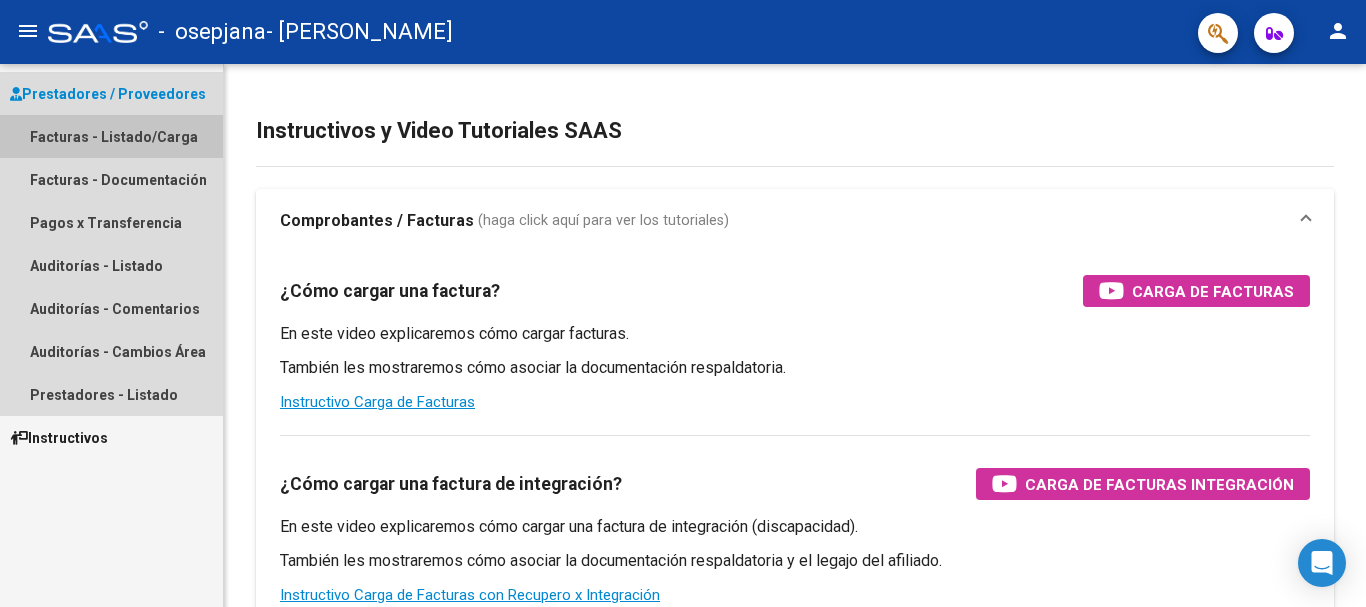 click on "Facturas - Listado/Carga" at bounding box center [111, 136] 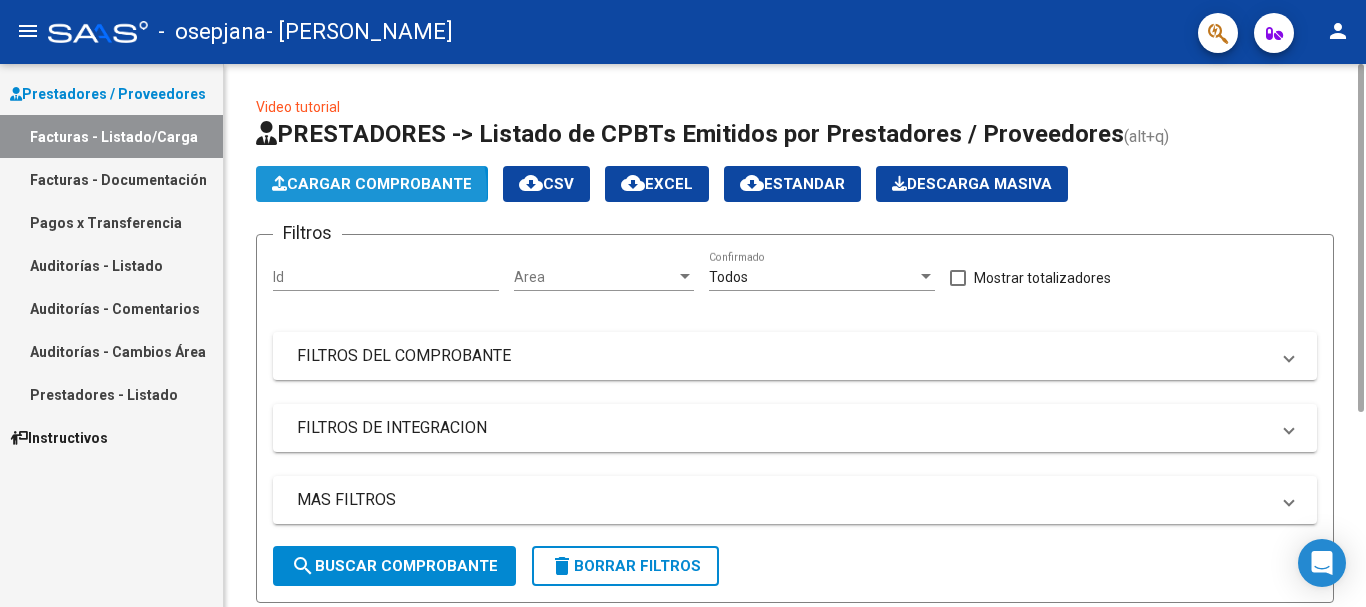click on "Cargar Comprobante" 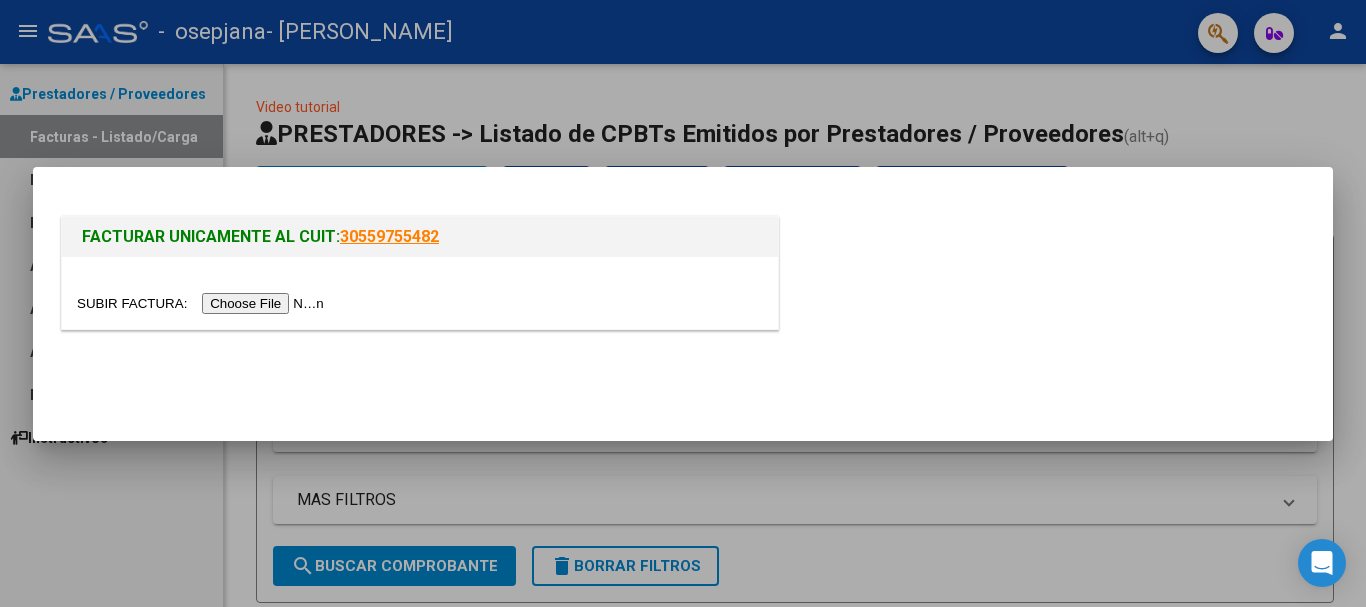 click at bounding box center (203, 303) 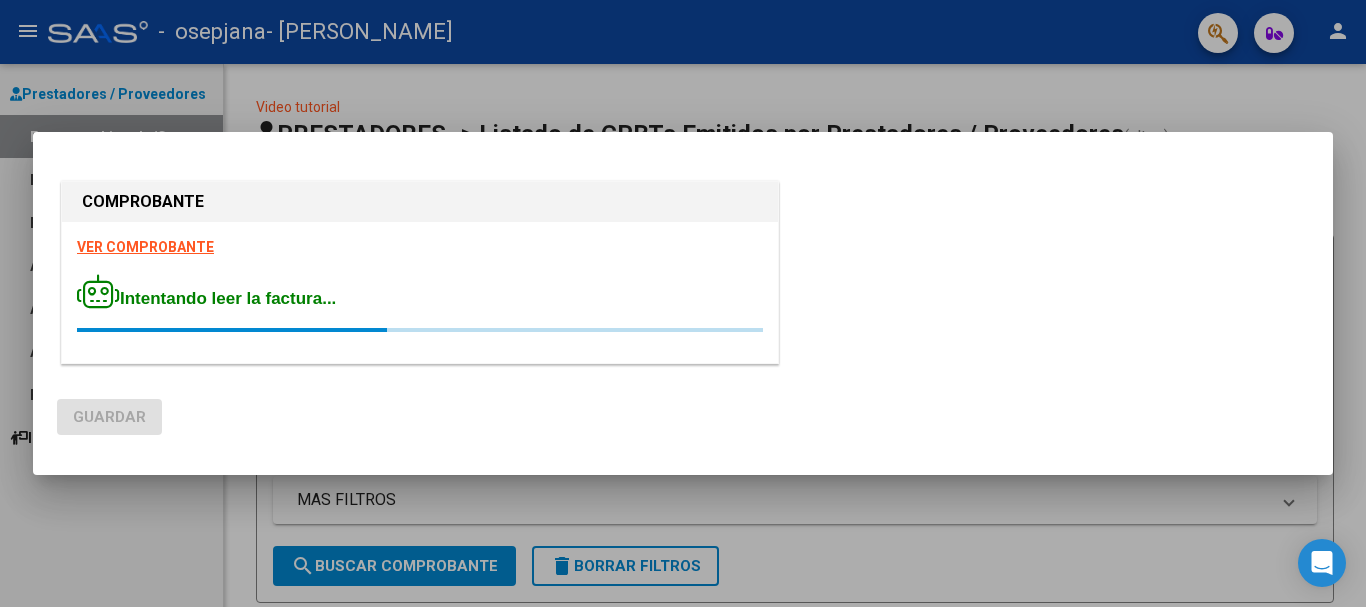click on "VER COMPROBANTE          Intentando leer la factura..." at bounding box center (420, 292) 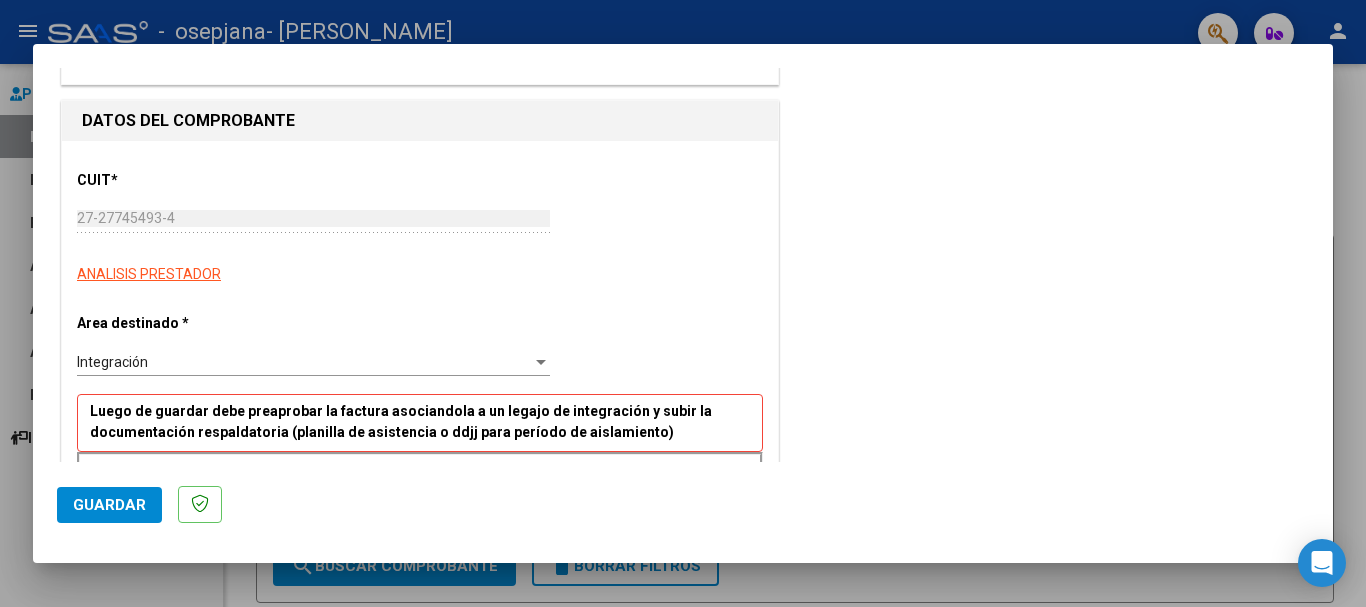 scroll, scrollTop: 200, scrollLeft: 0, axis: vertical 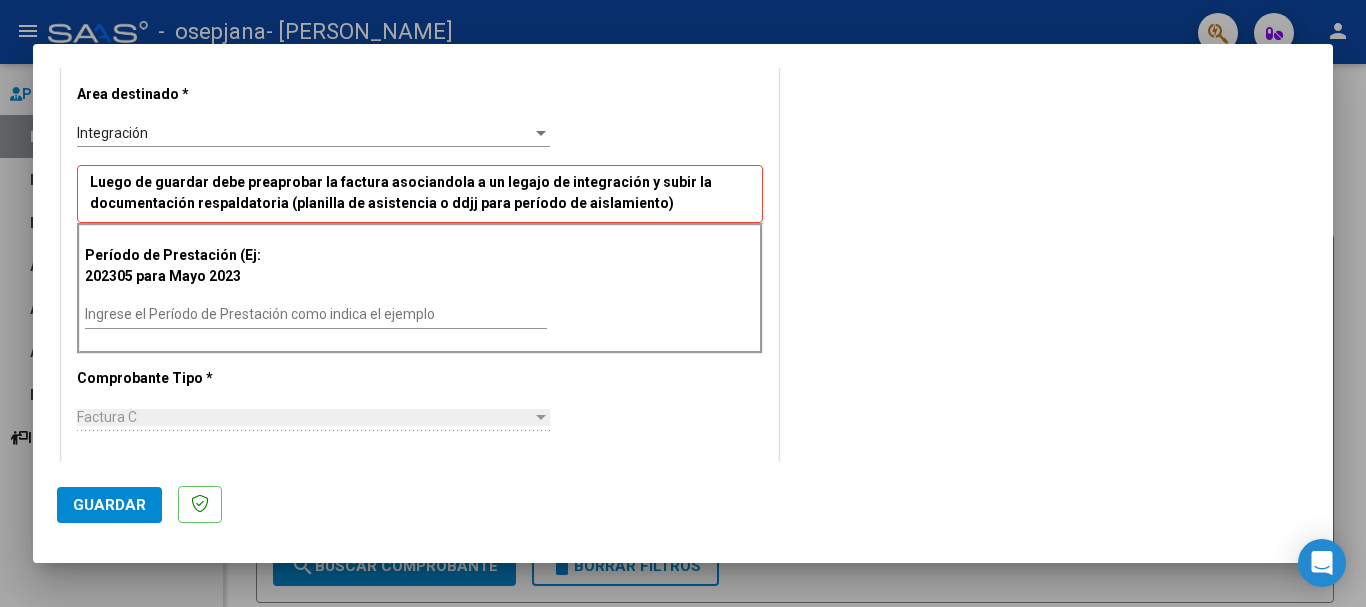 click on "Ingrese el Período de Prestación como indica el ejemplo" at bounding box center [316, 315] 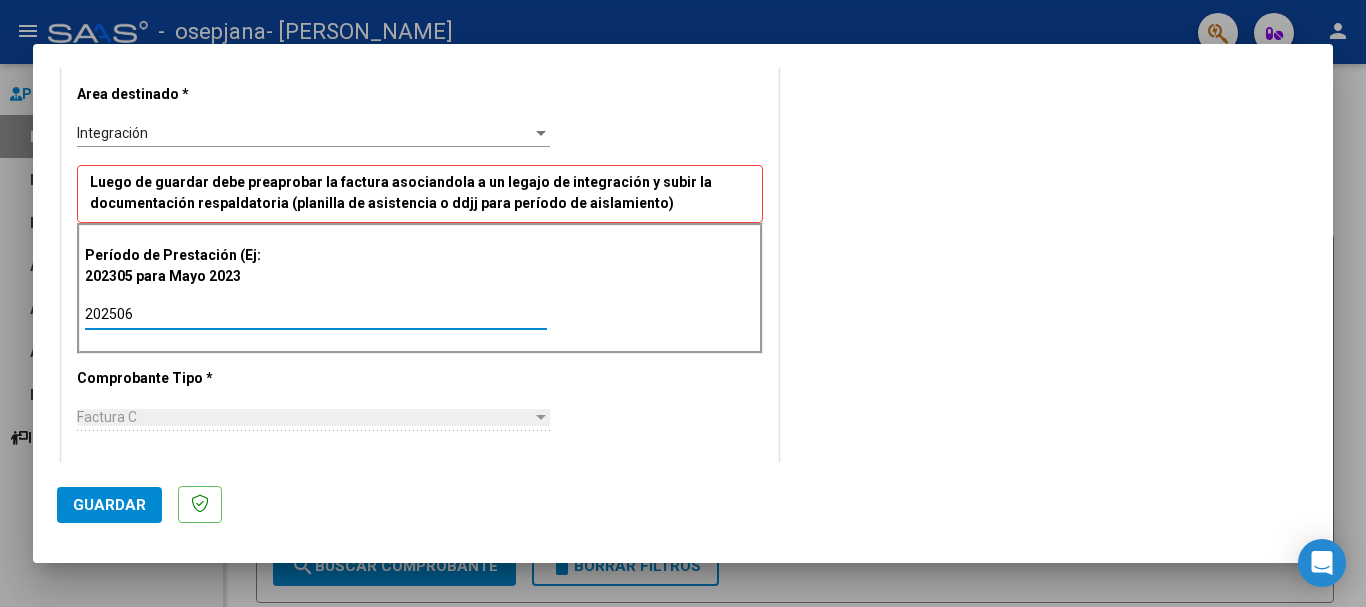 type on "202506" 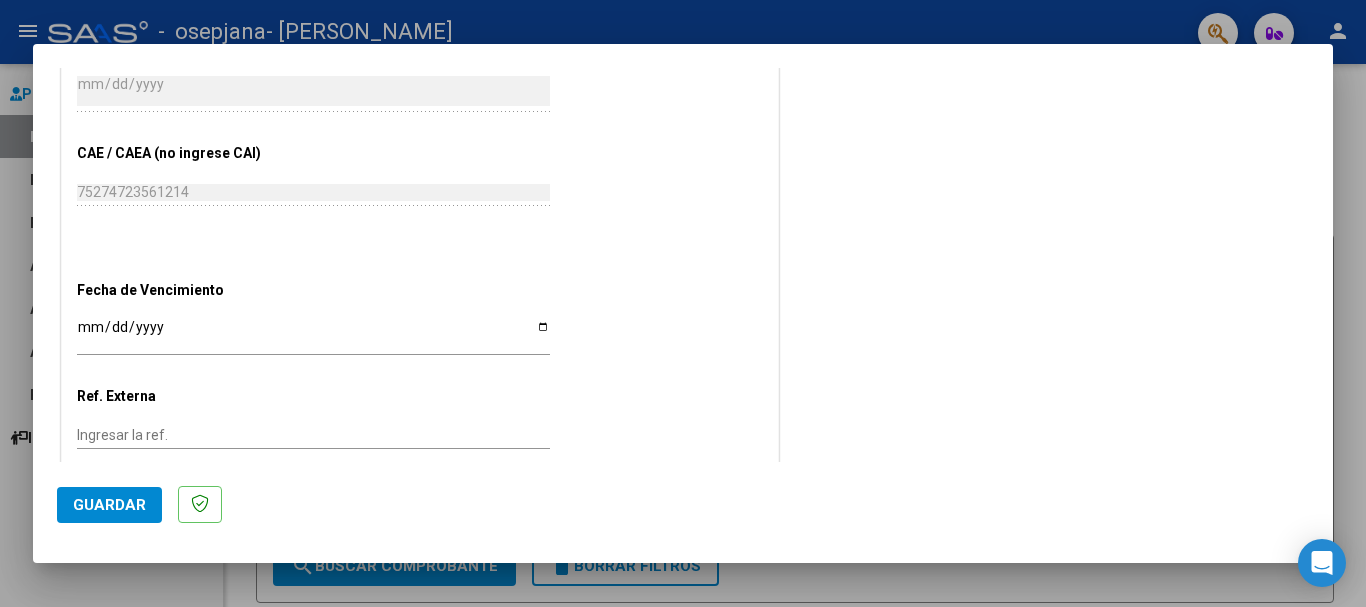 scroll, scrollTop: 1120, scrollLeft: 0, axis: vertical 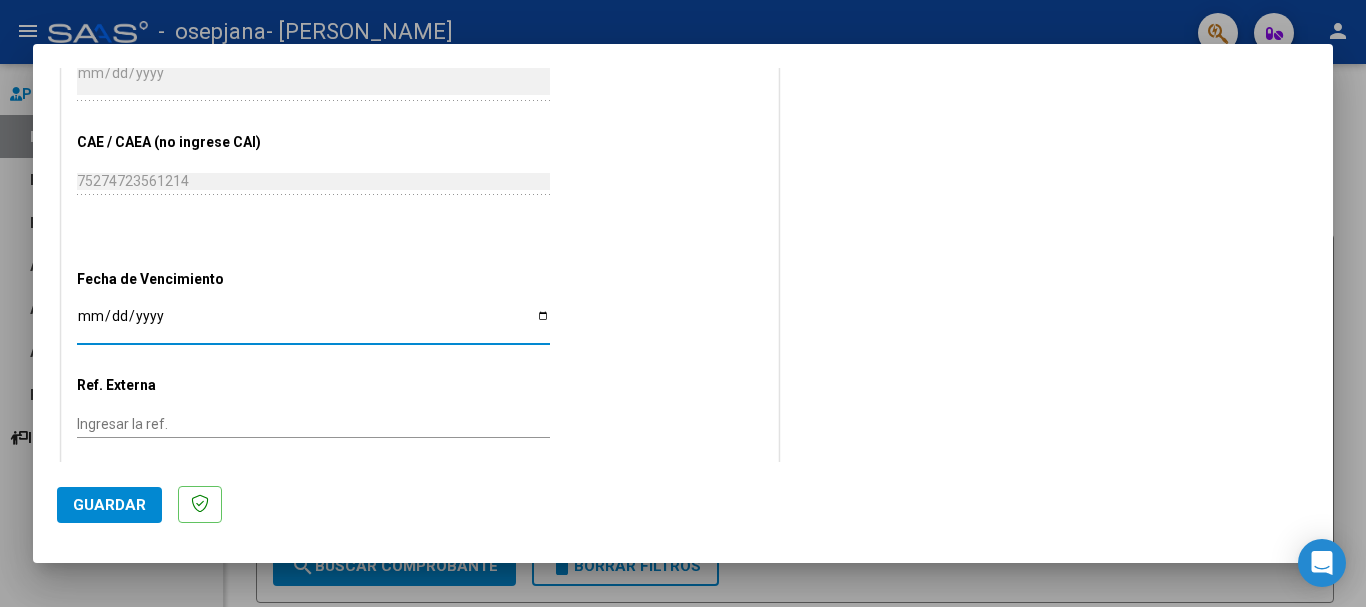 click on "Ingresar la fecha" at bounding box center [313, 323] 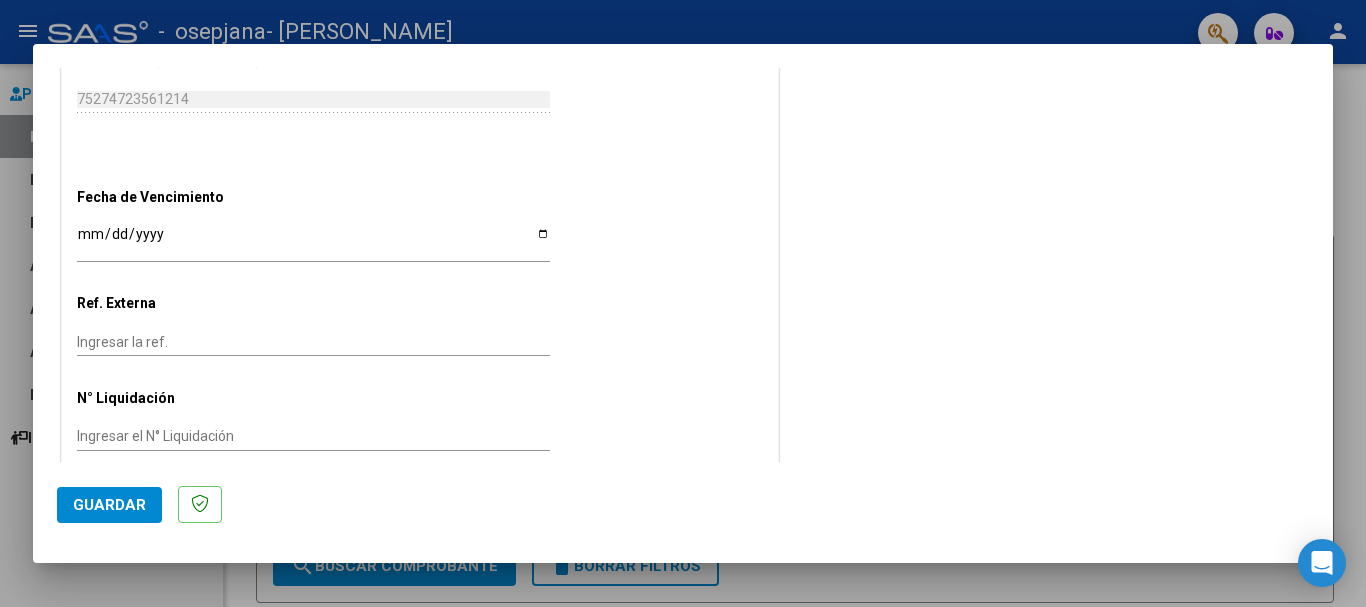 scroll, scrollTop: 1227, scrollLeft: 0, axis: vertical 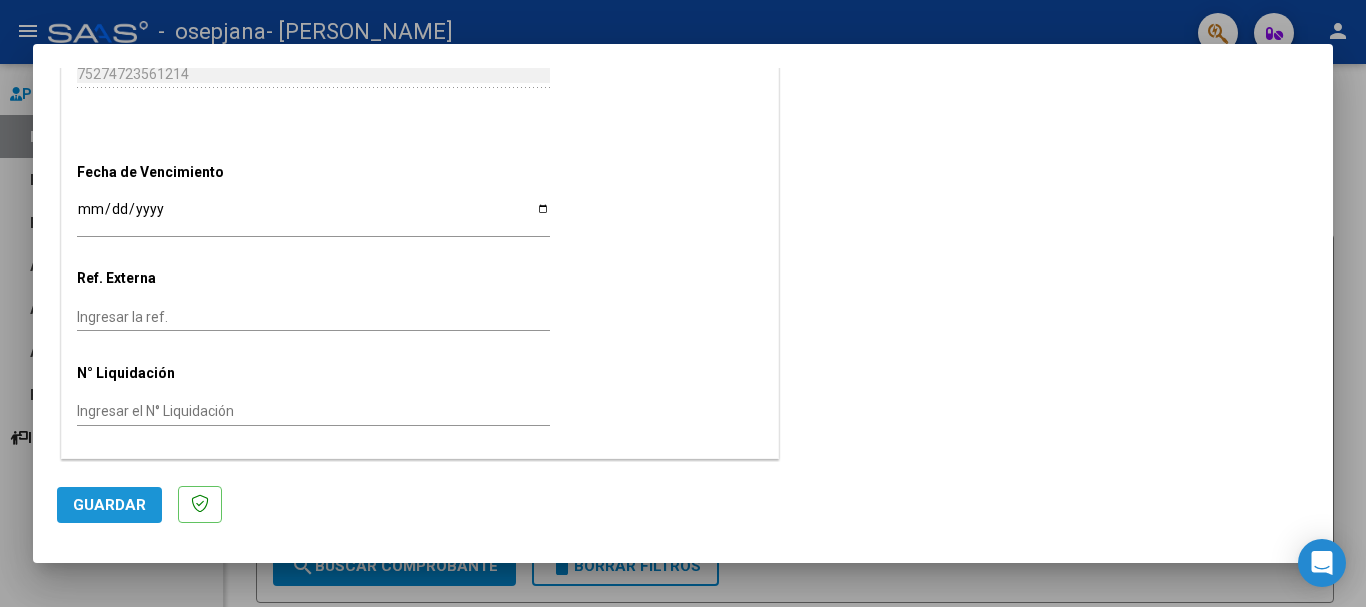 click on "Guardar" 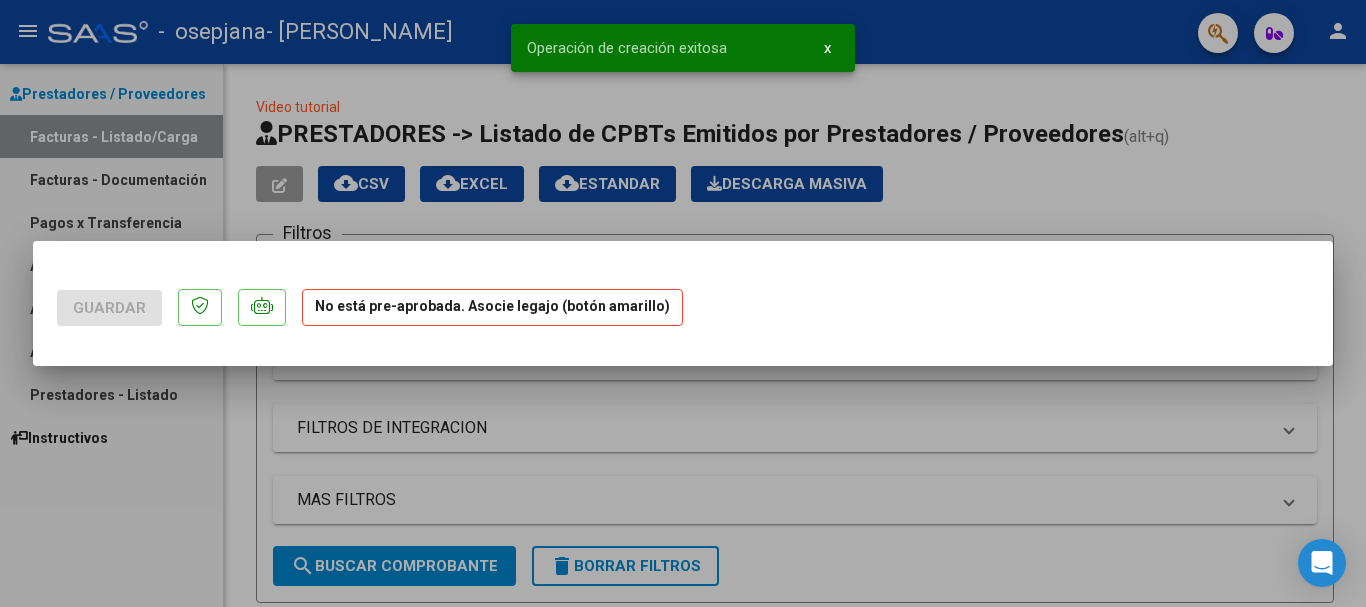 scroll, scrollTop: 0, scrollLeft: 0, axis: both 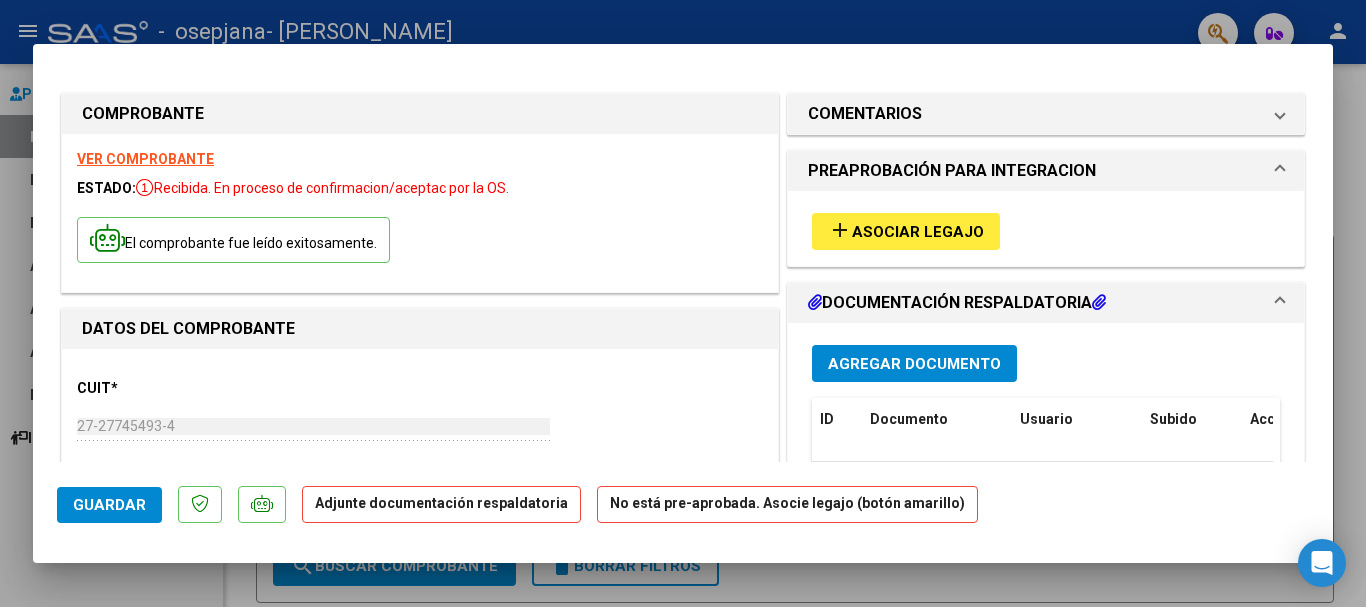 click on "Asociar Legajo" at bounding box center [918, 232] 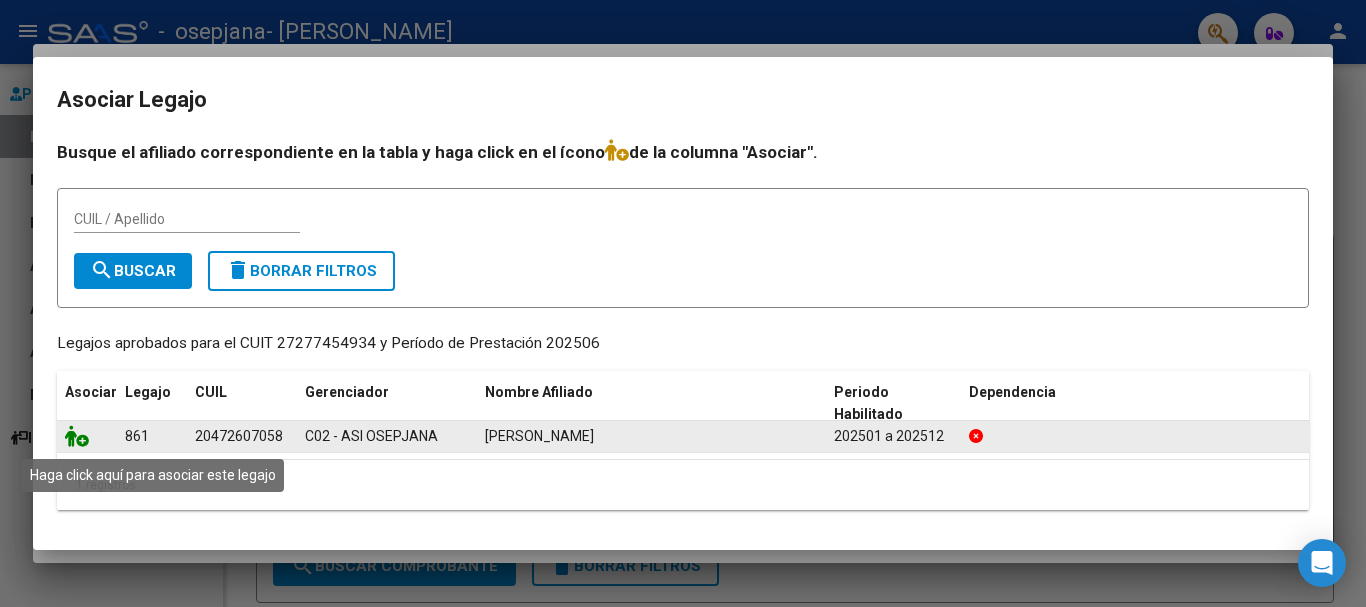 click 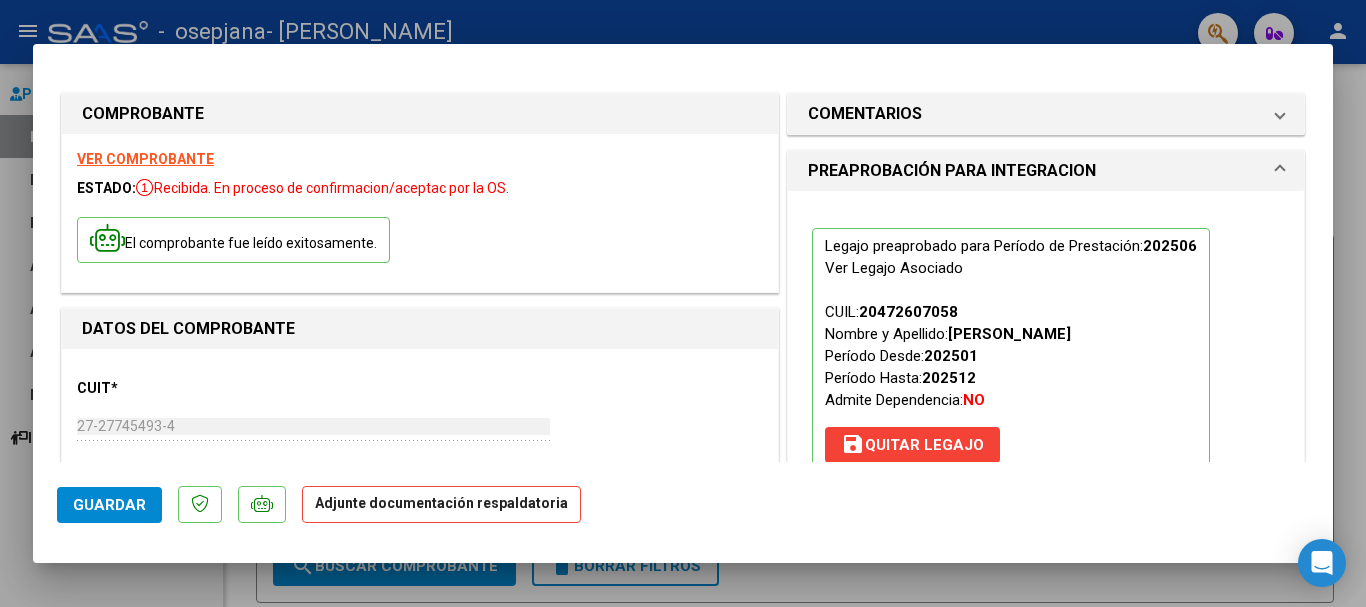 click on "Adjunte documentación respaldatoria" 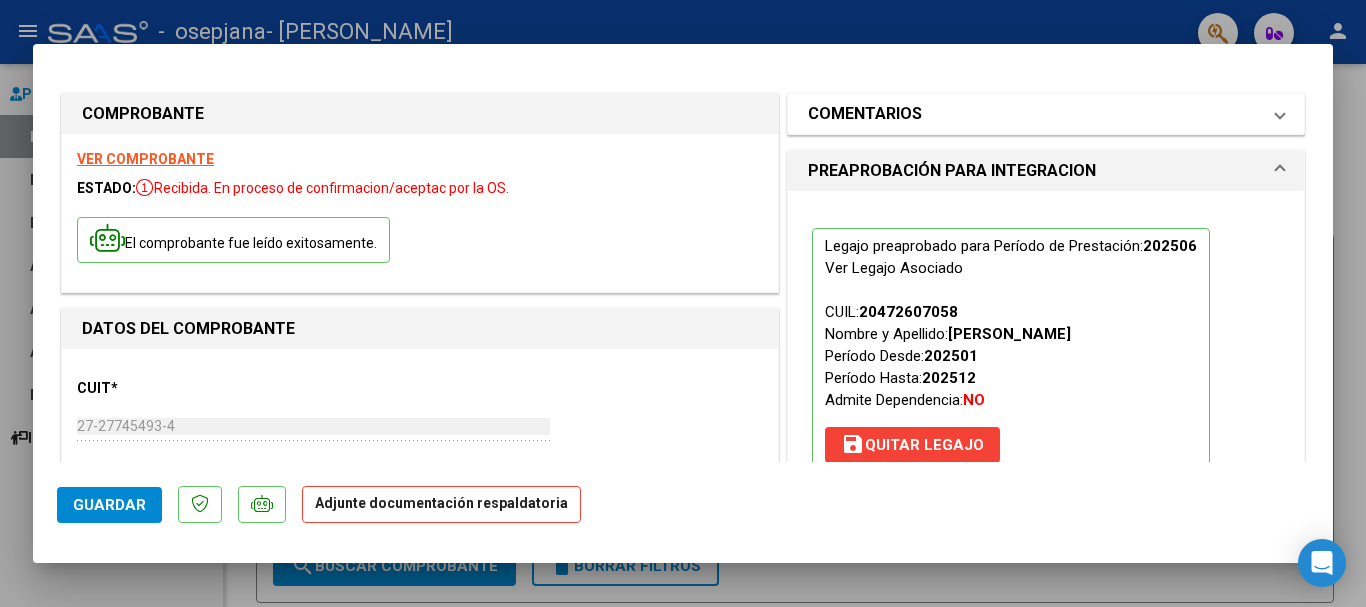 click at bounding box center [1280, 114] 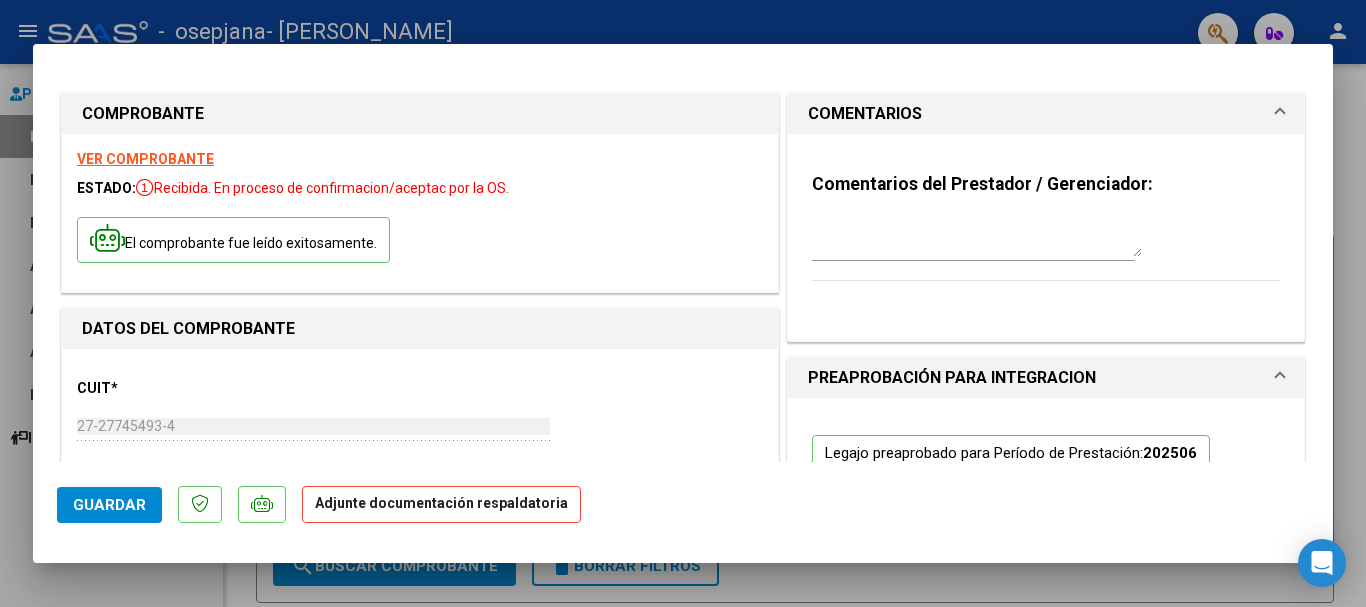 click at bounding box center (1280, 114) 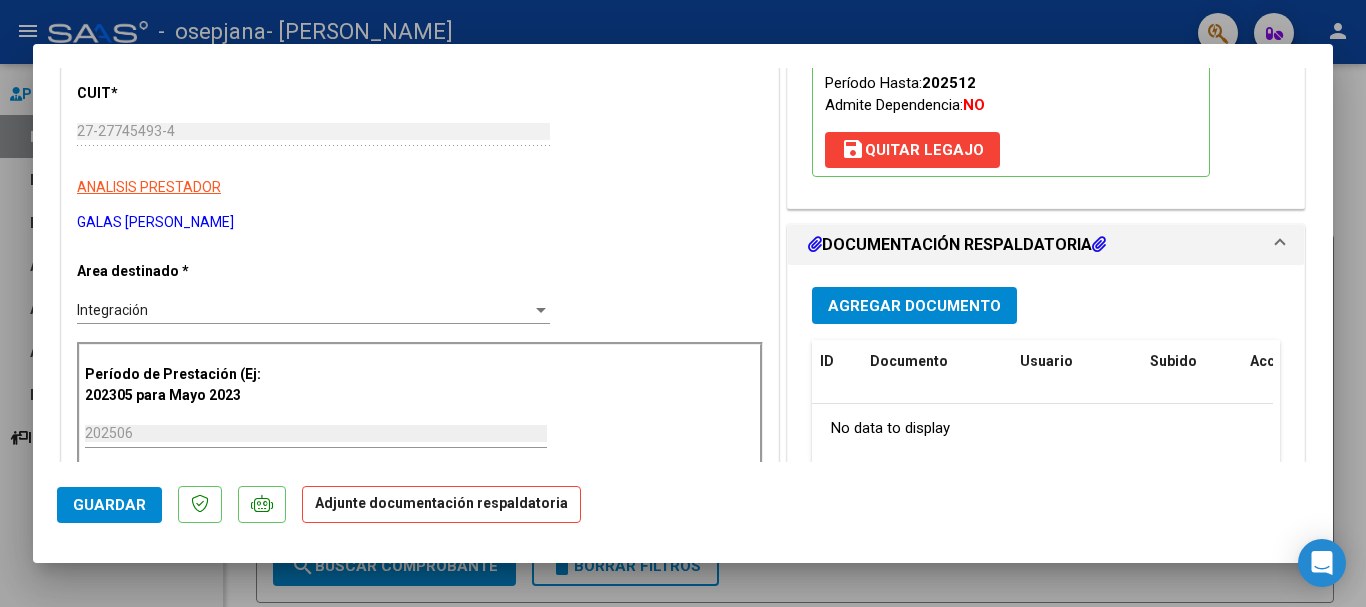 scroll, scrollTop: 320, scrollLeft: 0, axis: vertical 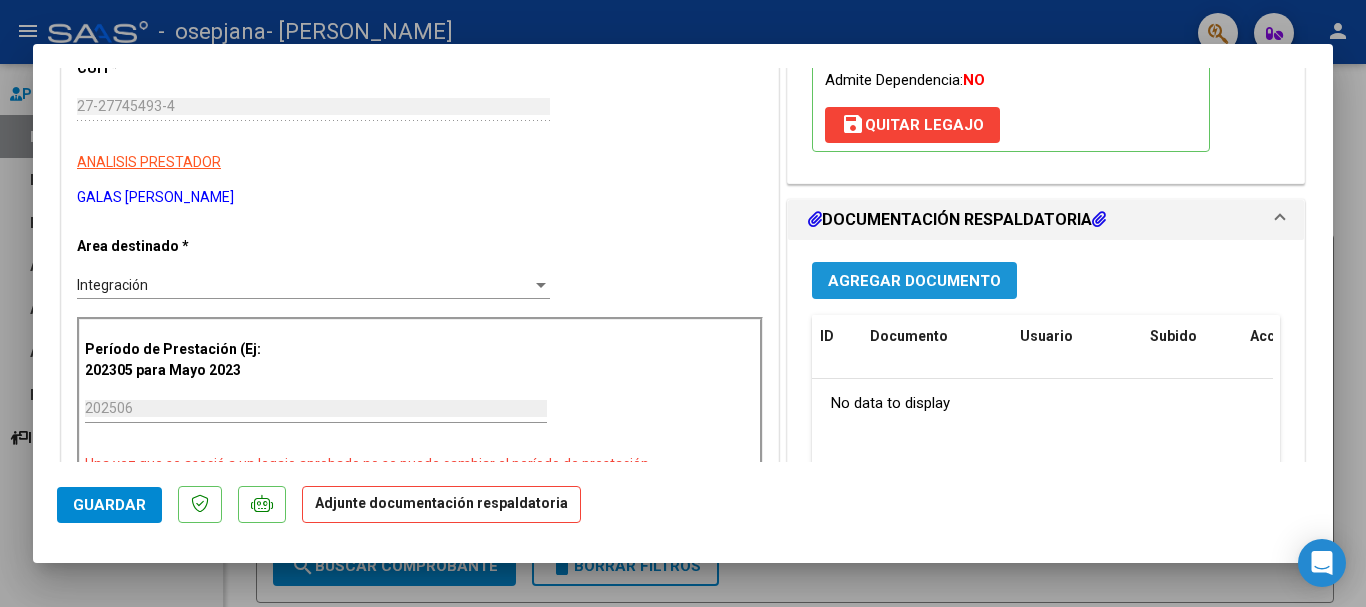 click on "Agregar Documento" at bounding box center (914, 281) 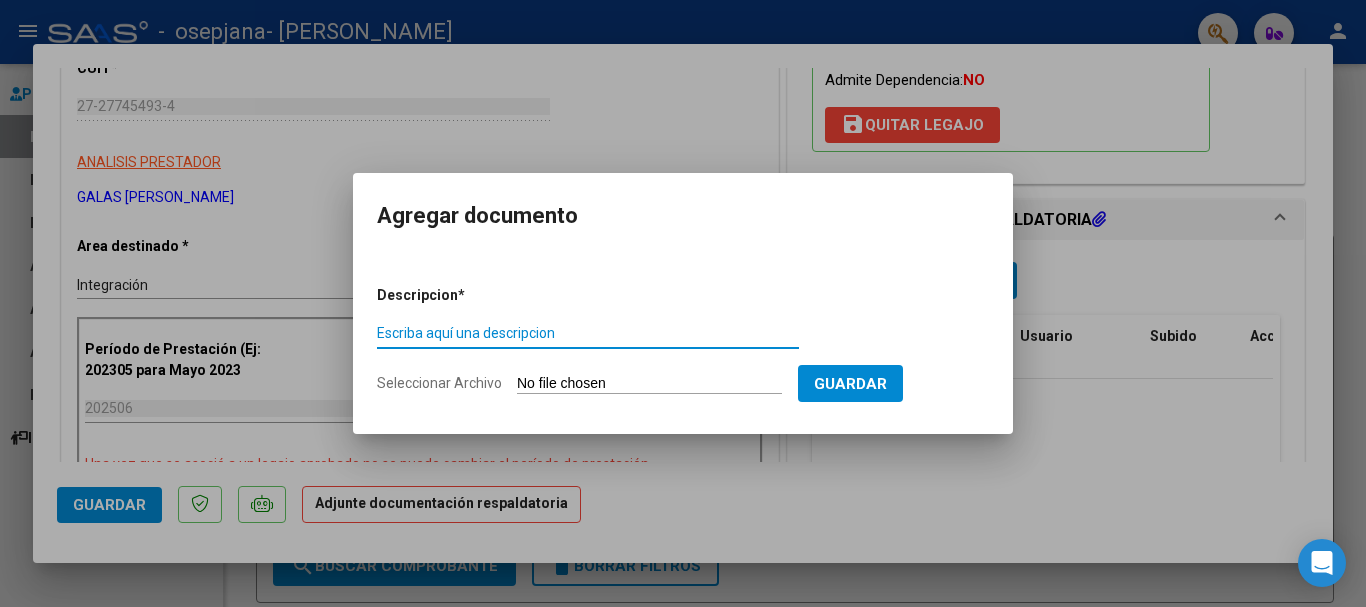 click on "Escriba aquí una descripcion" at bounding box center (588, 333) 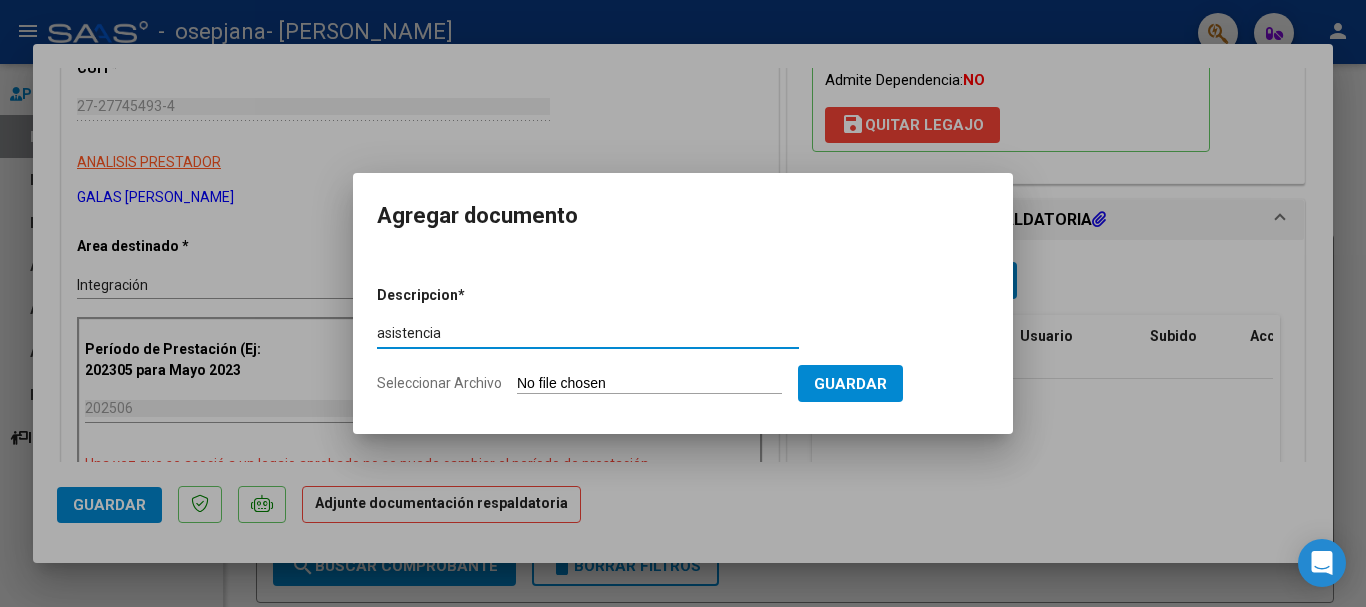 type on "asistencia" 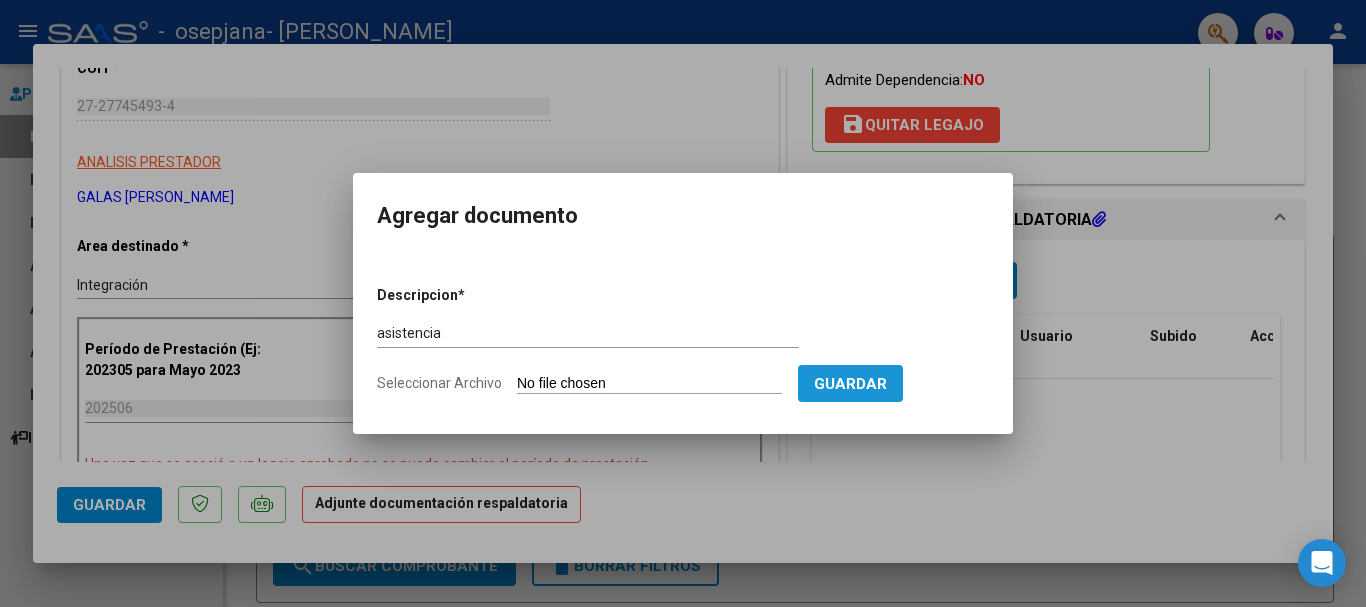 click on "Guardar" at bounding box center (850, 384) 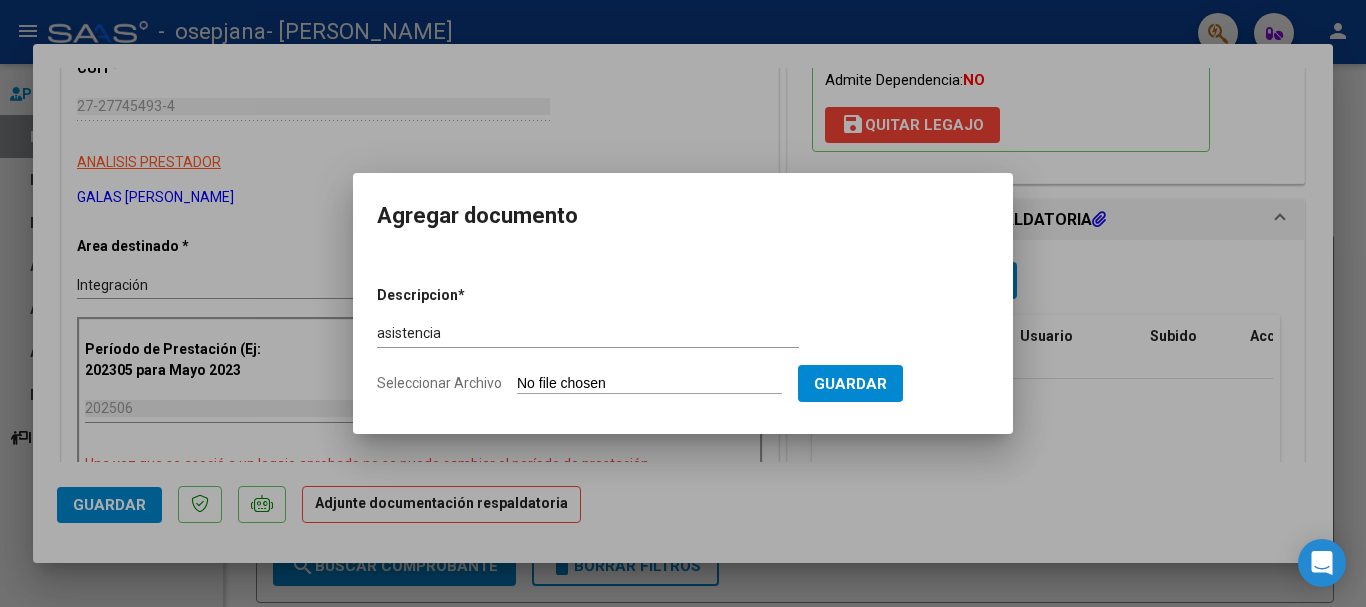 click on "Seleccionar Archivo" at bounding box center (649, 384) 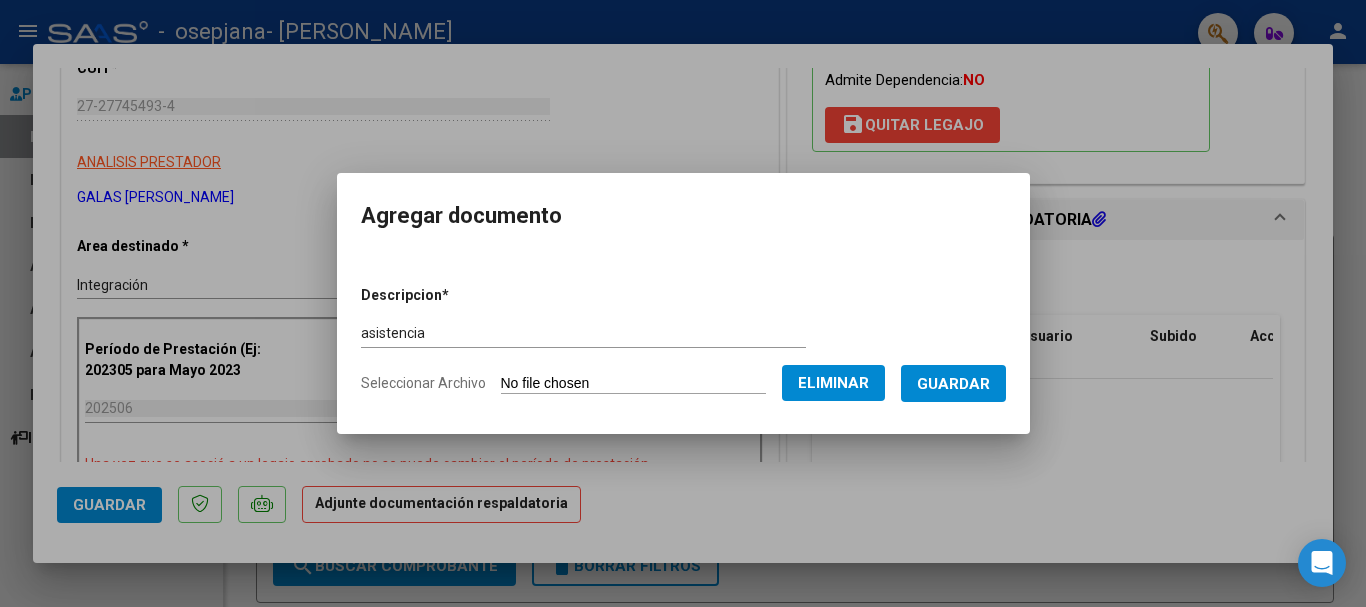 click on "Guardar" at bounding box center (953, 384) 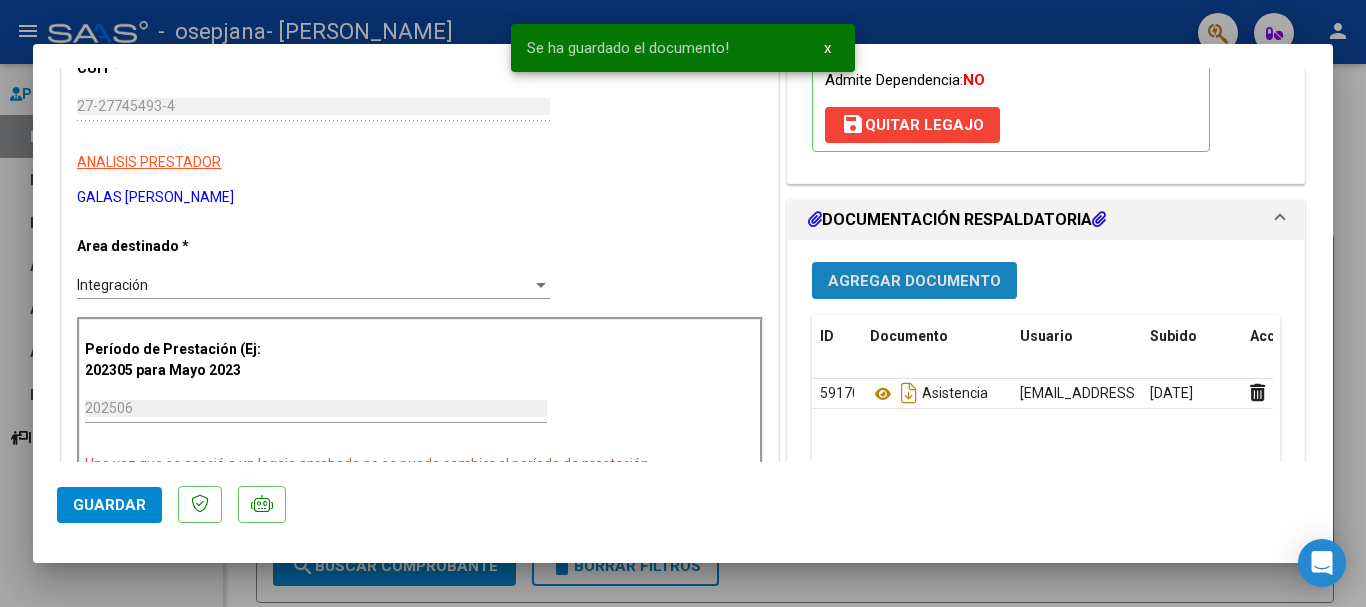 click on "Agregar Documento" at bounding box center (914, 281) 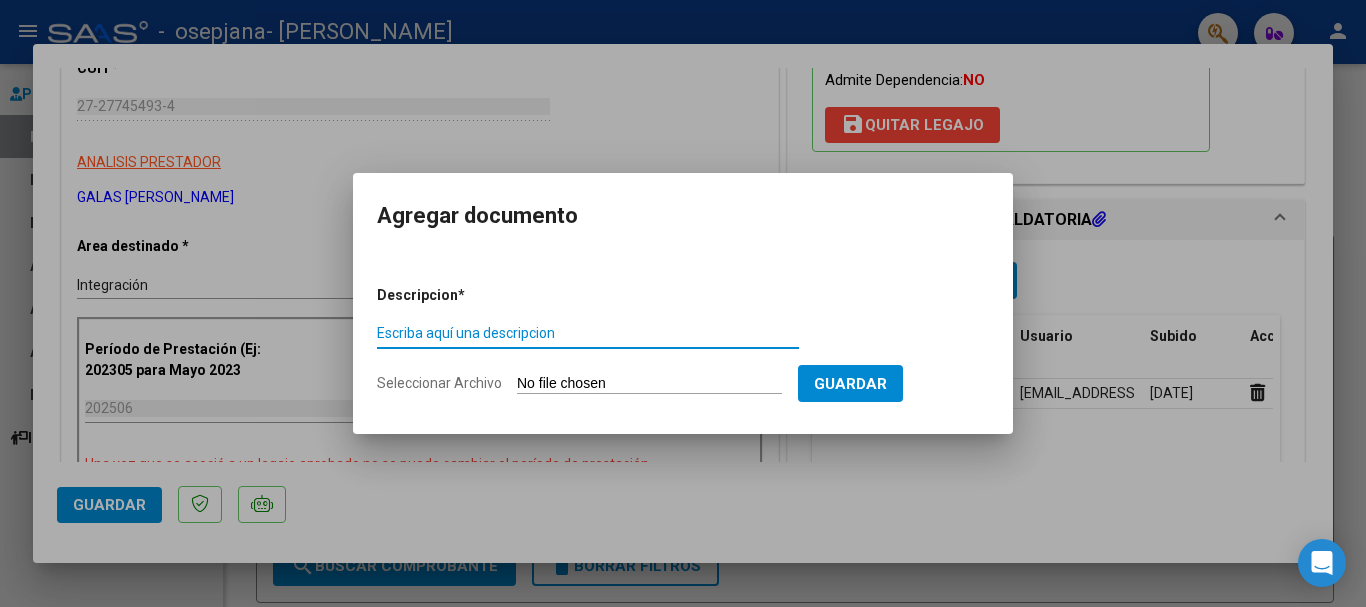 click on "Escriba aquí una descripcion" at bounding box center (588, 333) 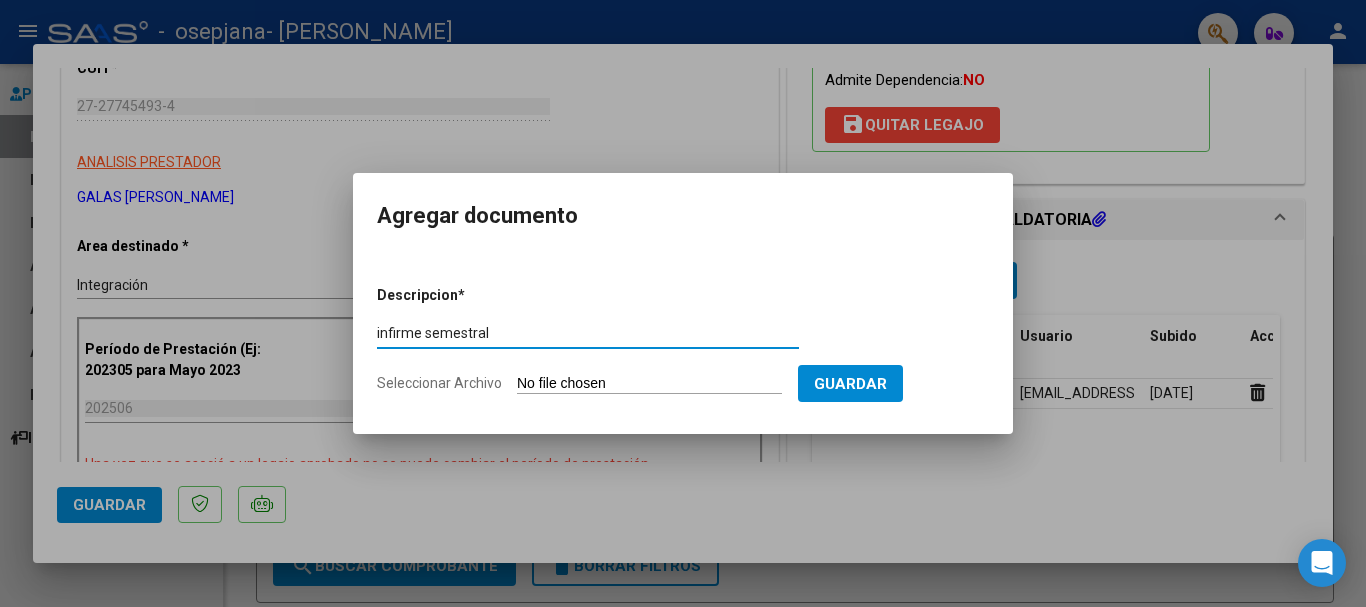 type on "infirme semestral" 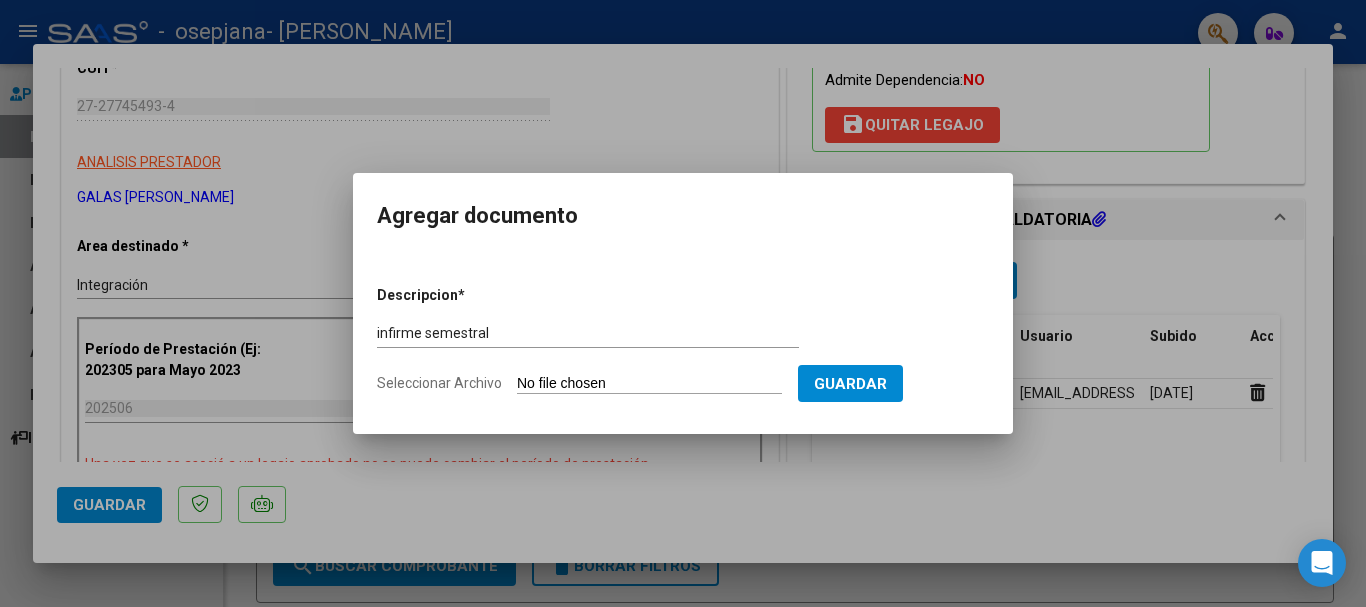 click on "Seleccionar Archivo" at bounding box center [649, 384] 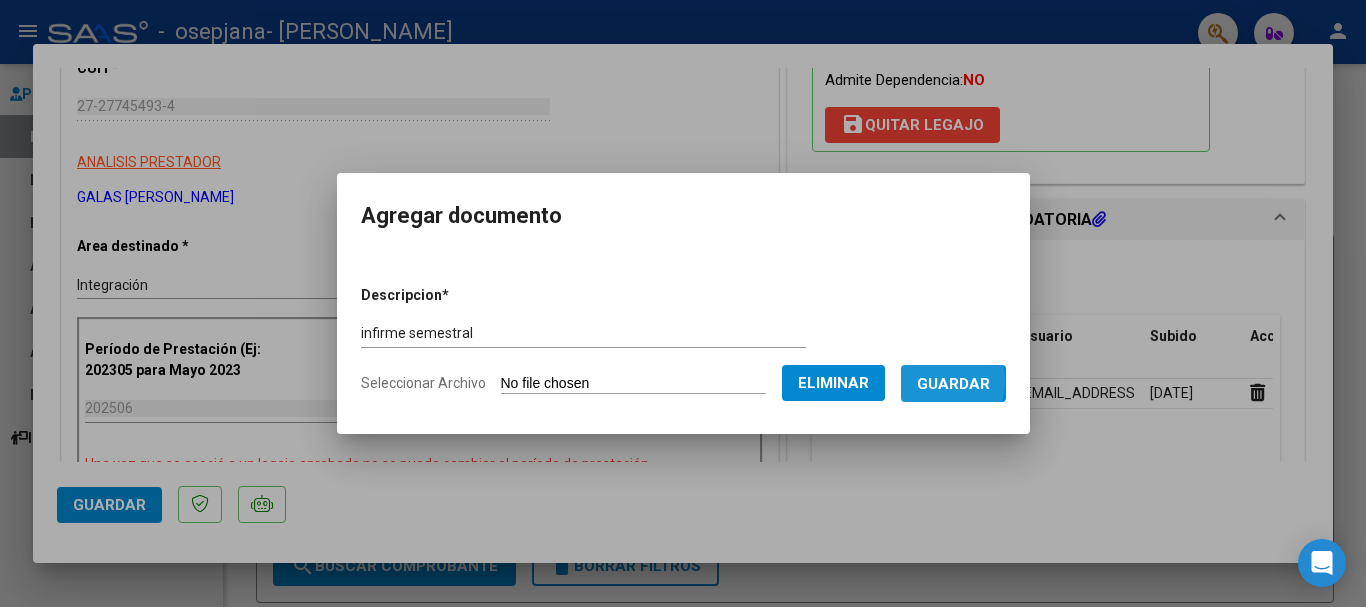 click on "Guardar" at bounding box center (953, 384) 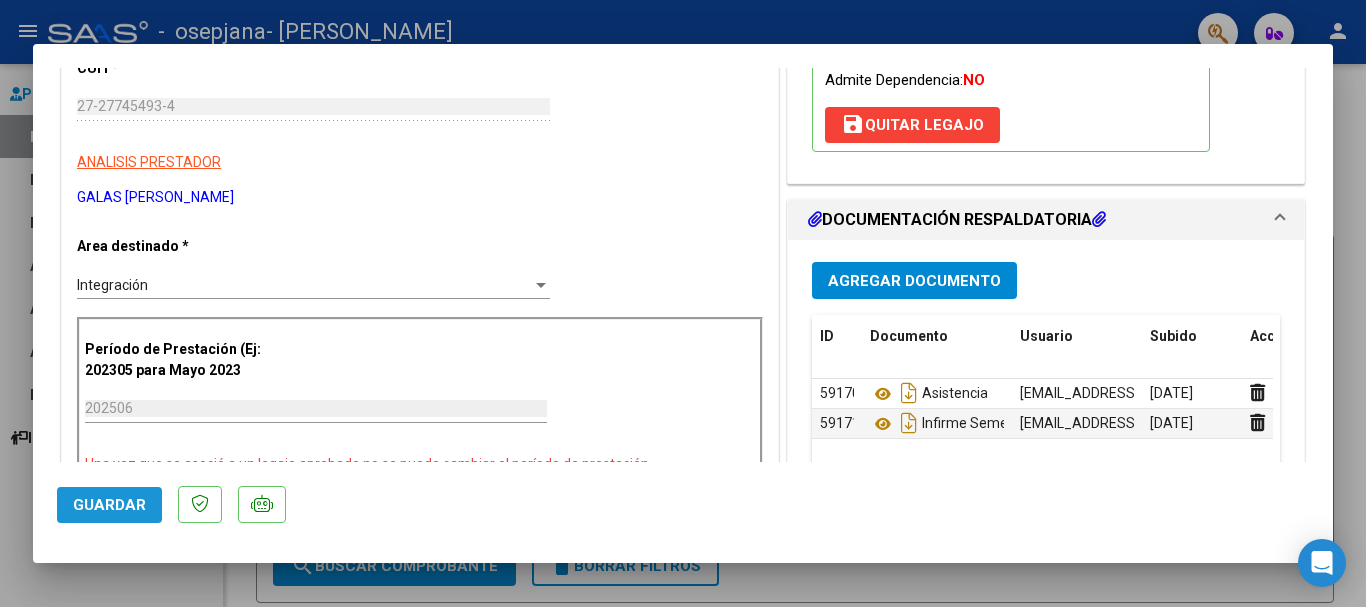 click on "Guardar" 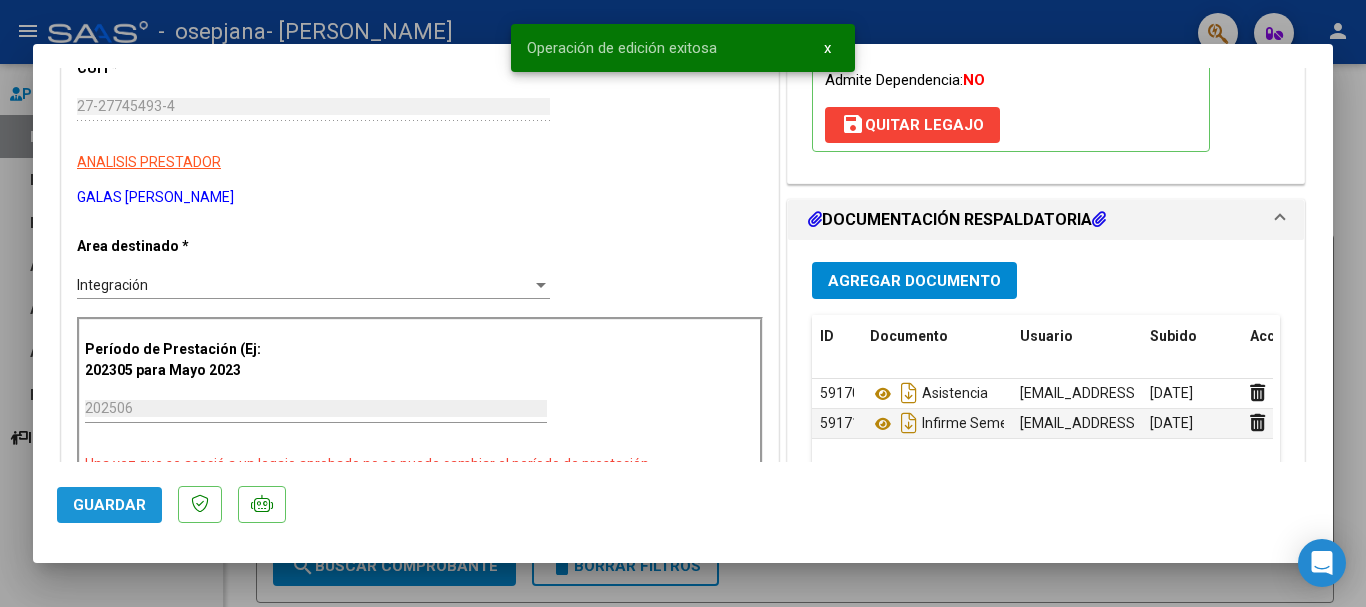 click on "Guardar" 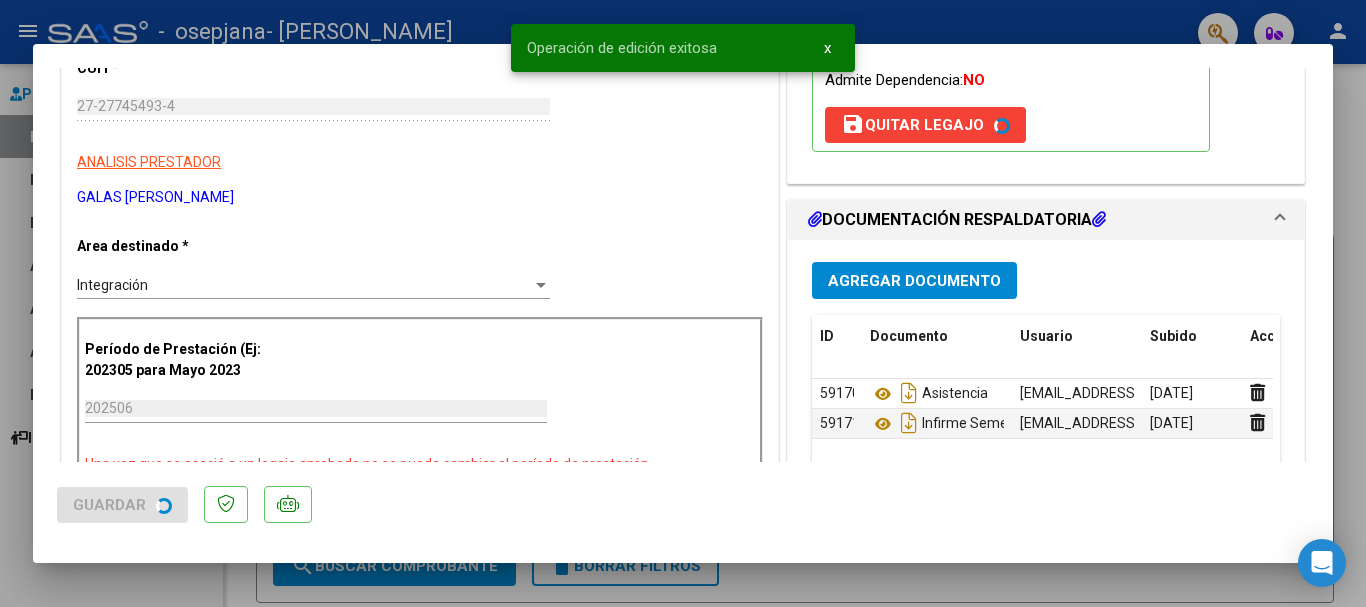 click on "Guardar" 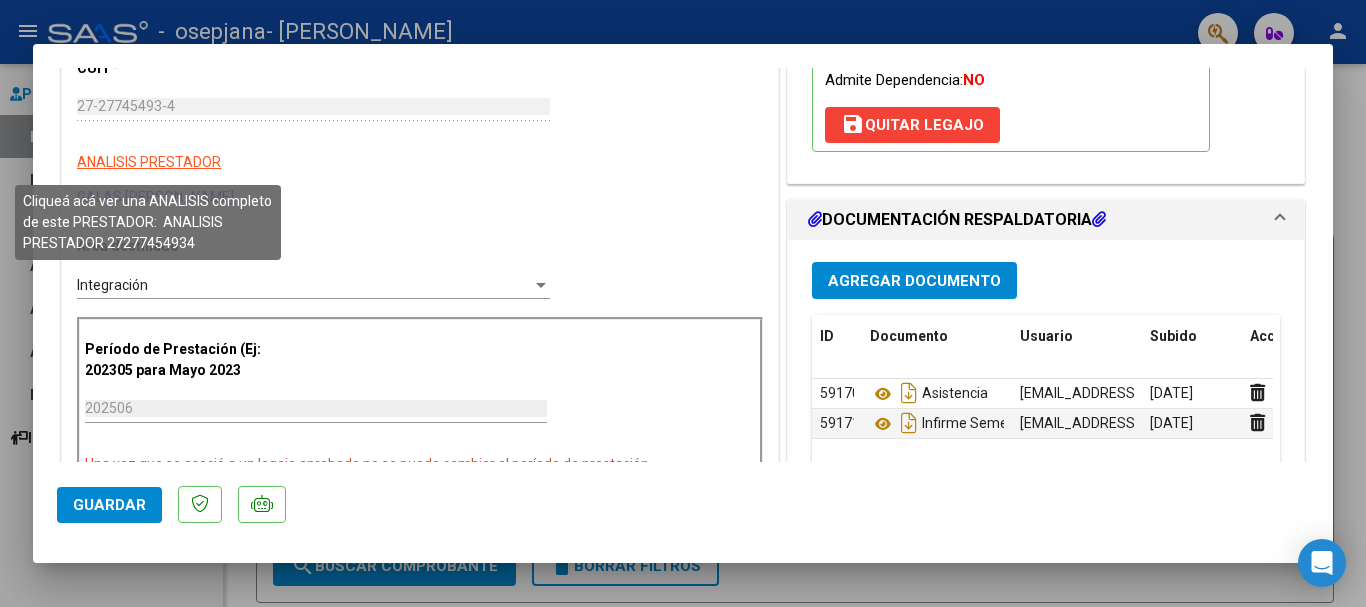 click on "ANALISIS PRESTADOR" at bounding box center (149, 162) 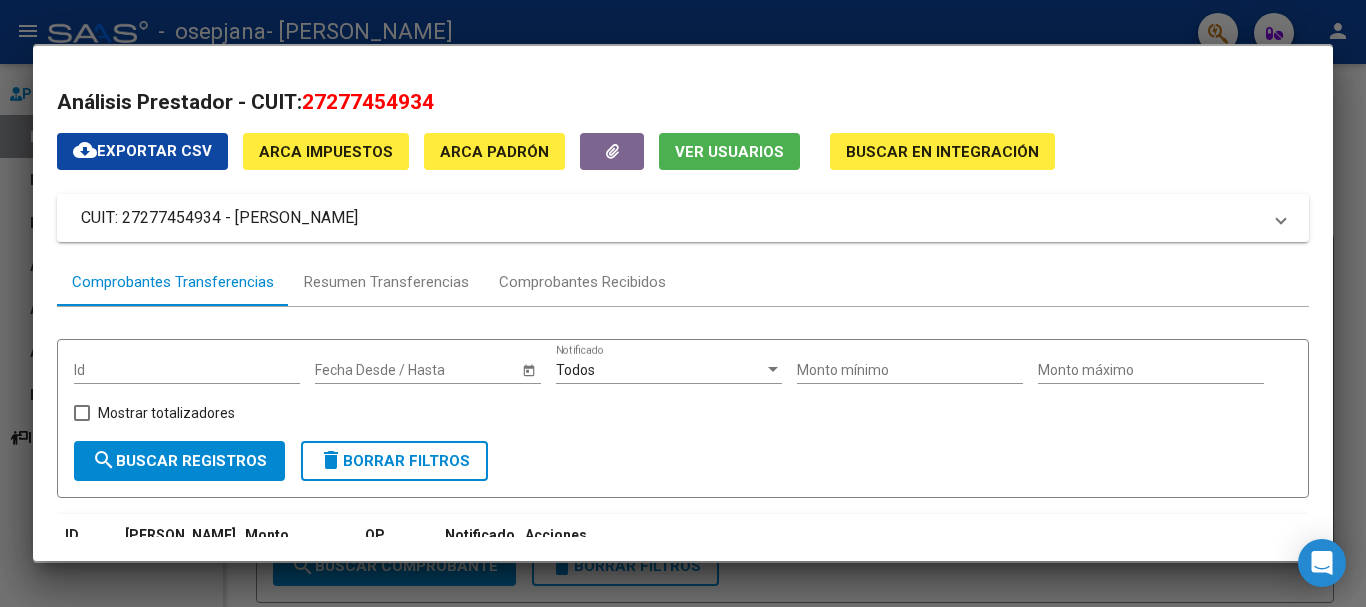 scroll, scrollTop: 408, scrollLeft: 0, axis: vertical 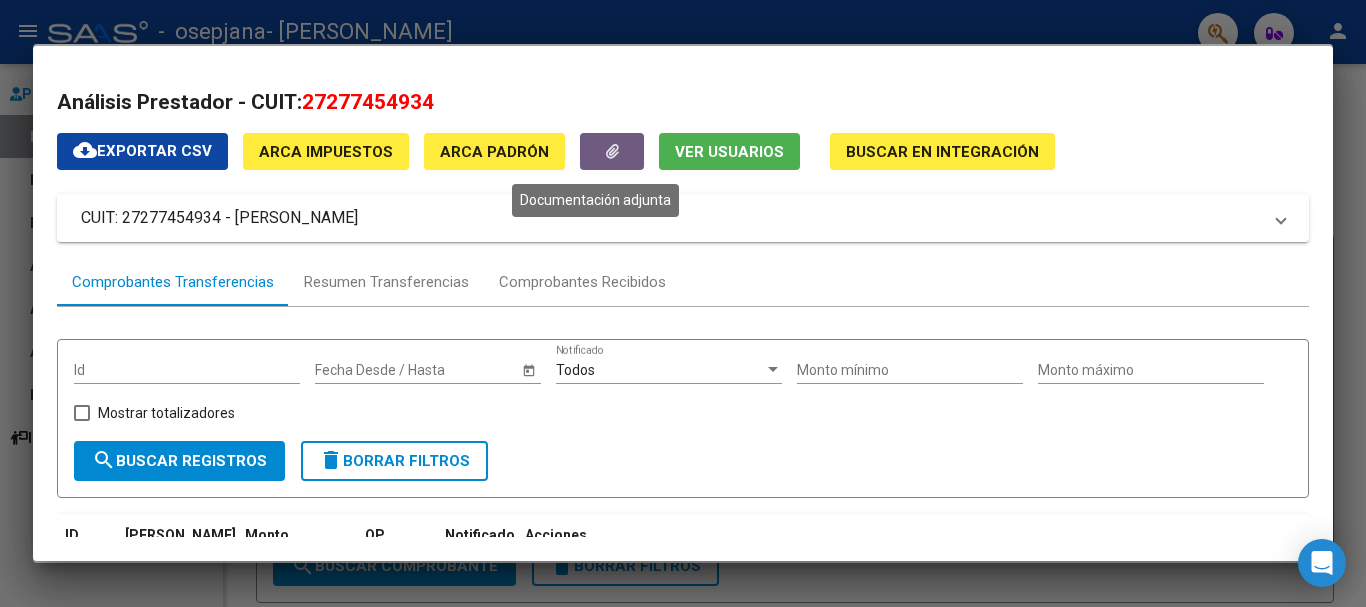 click 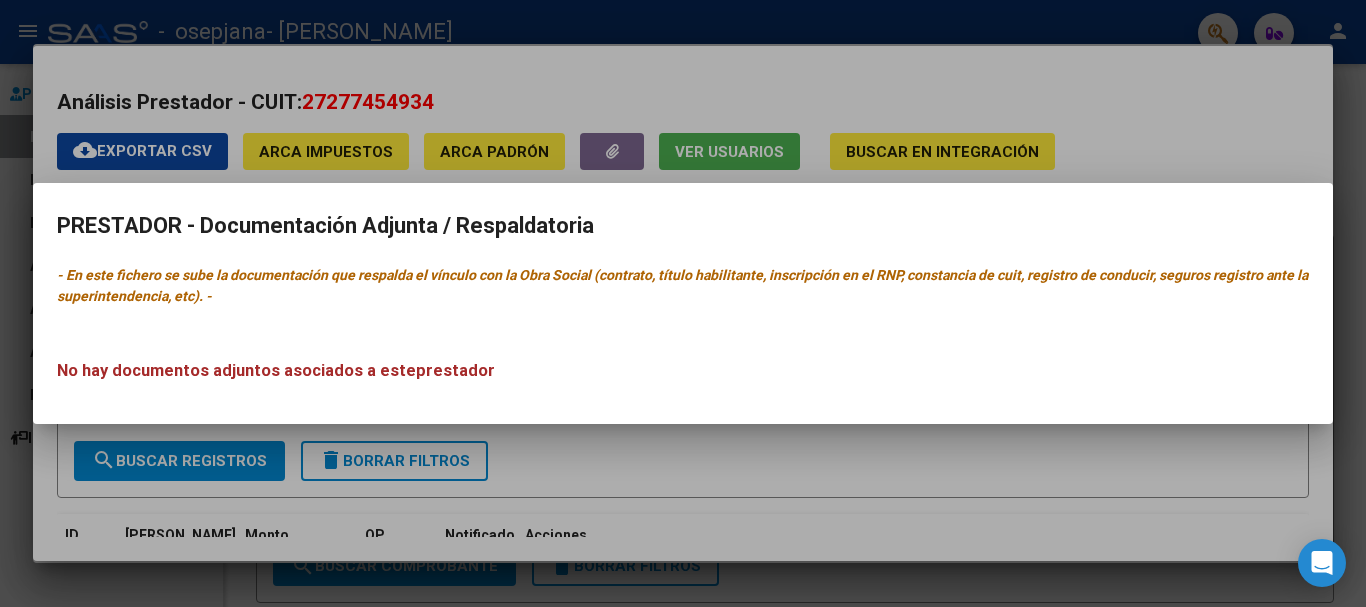 click at bounding box center [683, 303] 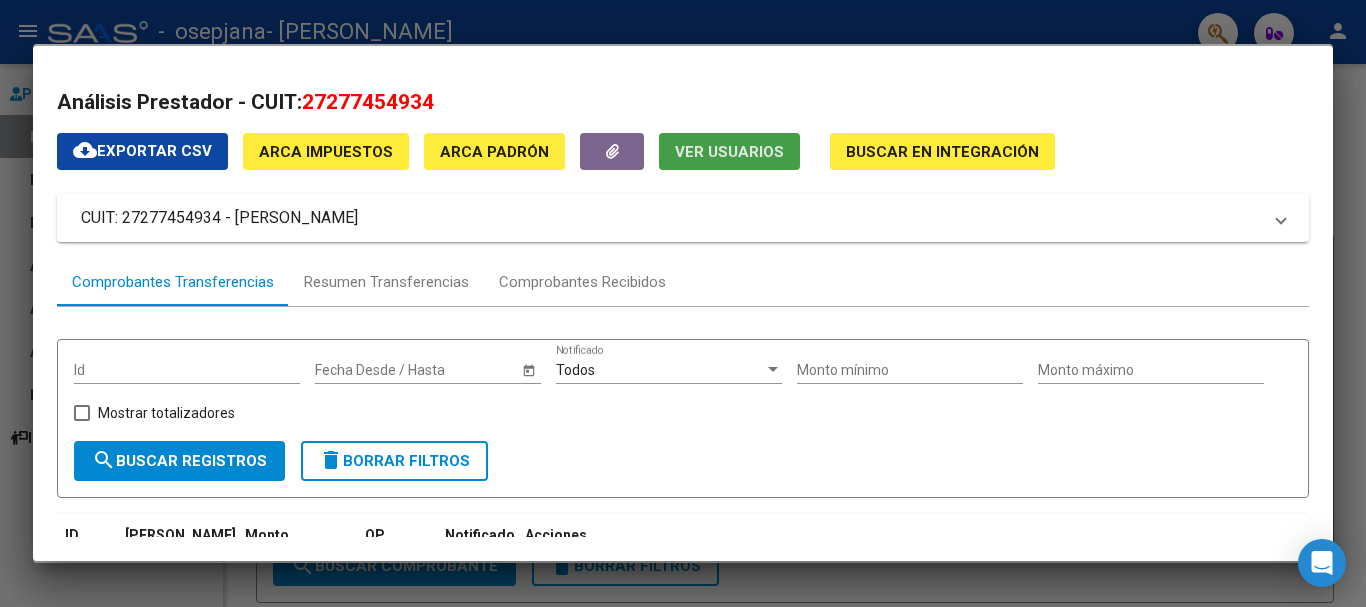 click on "Ver Usuarios" 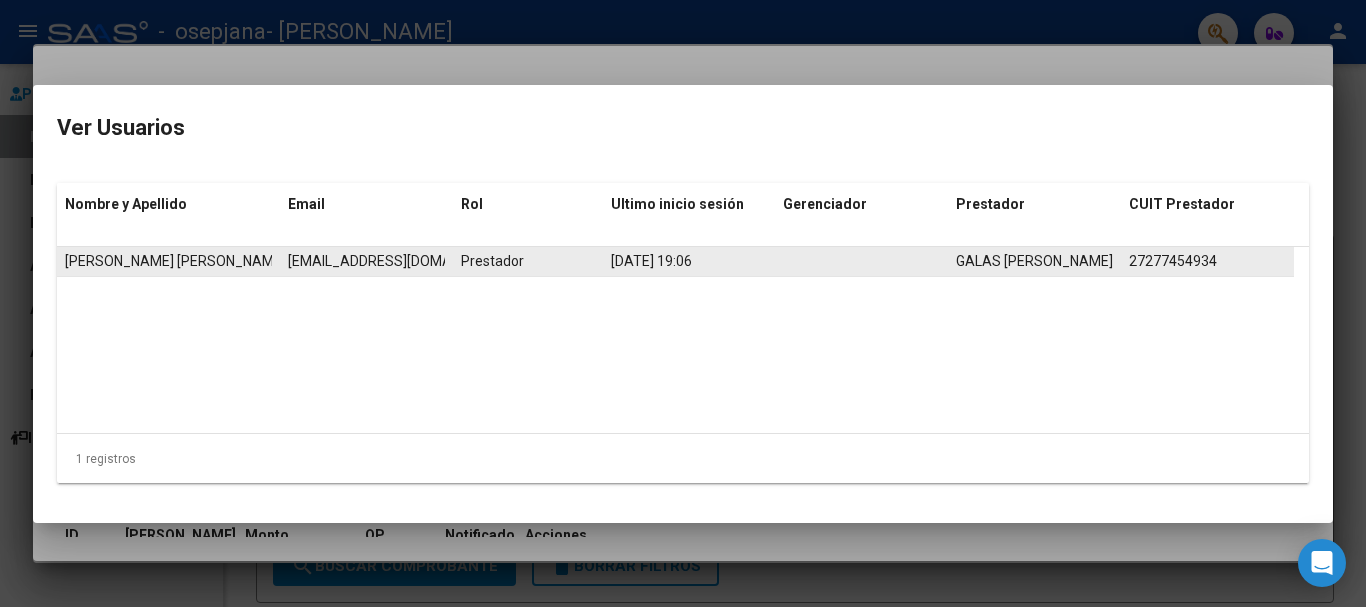 click on "[EMAIL_ADDRESS][DOMAIN_NAME]" 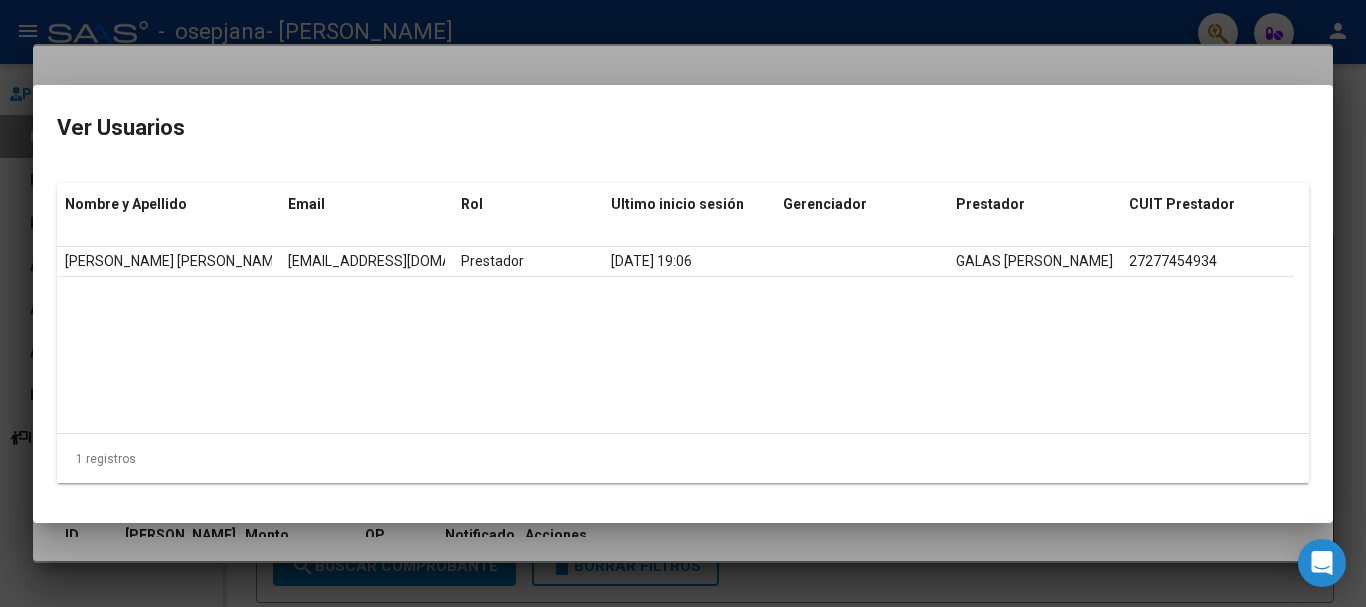 click on "[PERSON_NAME] [PERSON_NAME] [EMAIL_ADDRESS][DOMAIN_NAME] Prestador [DATE] 19:06 [PERSON_NAME]  27277454934" 